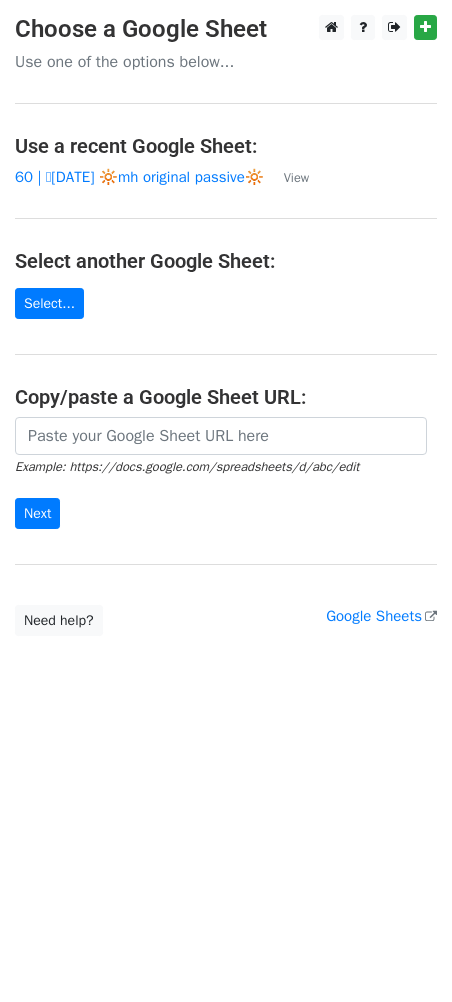 scroll, scrollTop: 0, scrollLeft: 0, axis: both 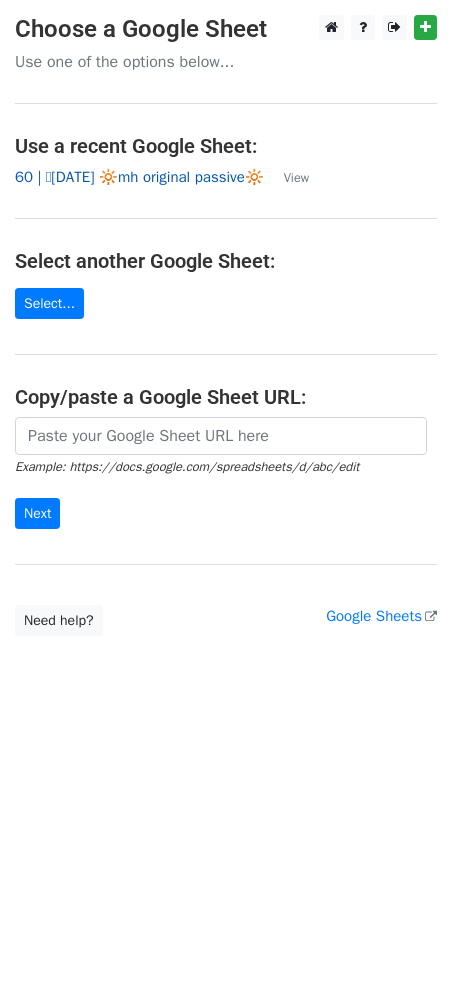 click on "60 | 🩷JULY 10 🔆mh original passive🔆" at bounding box center (139, 177) 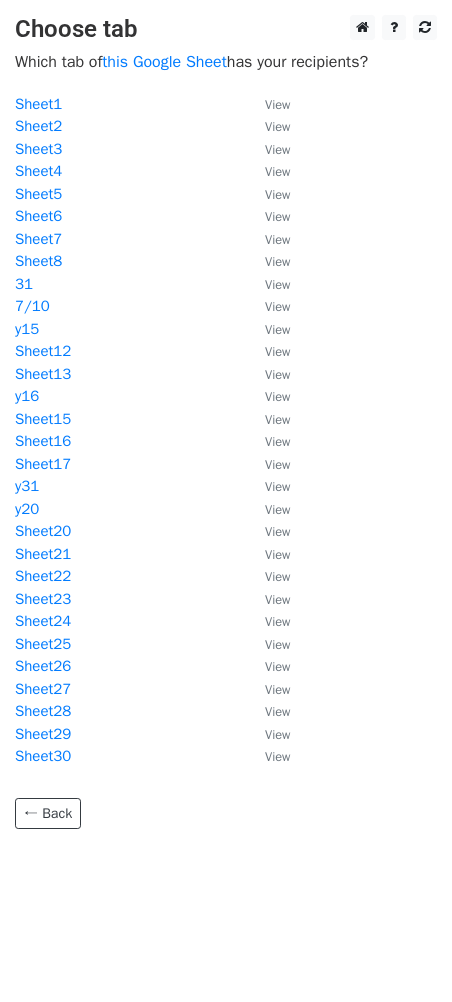 scroll, scrollTop: 0, scrollLeft: 0, axis: both 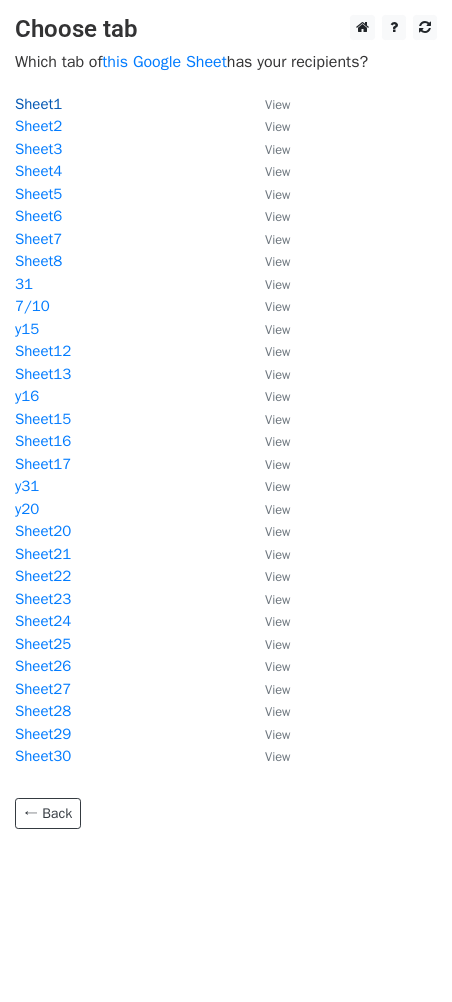 click on "Sheet1" at bounding box center [38, 104] 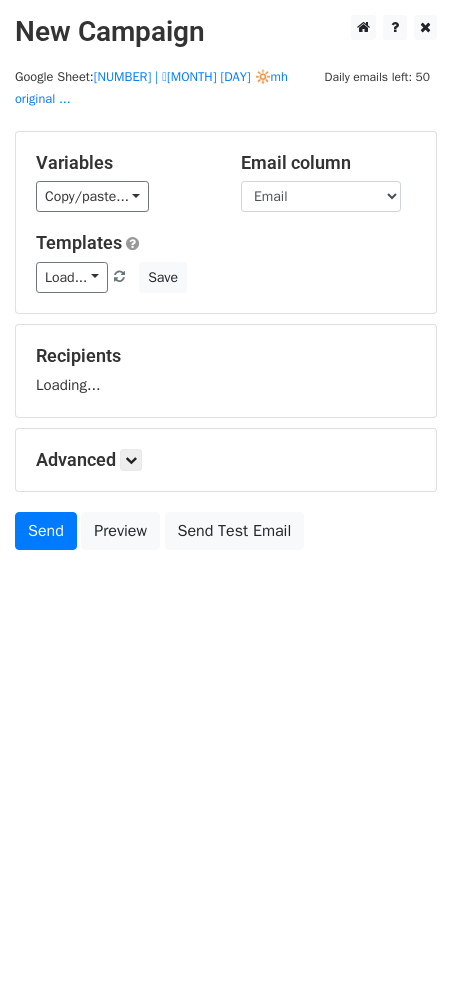 scroll, scrollTop: 0, scrollLeft: 0, axis: both 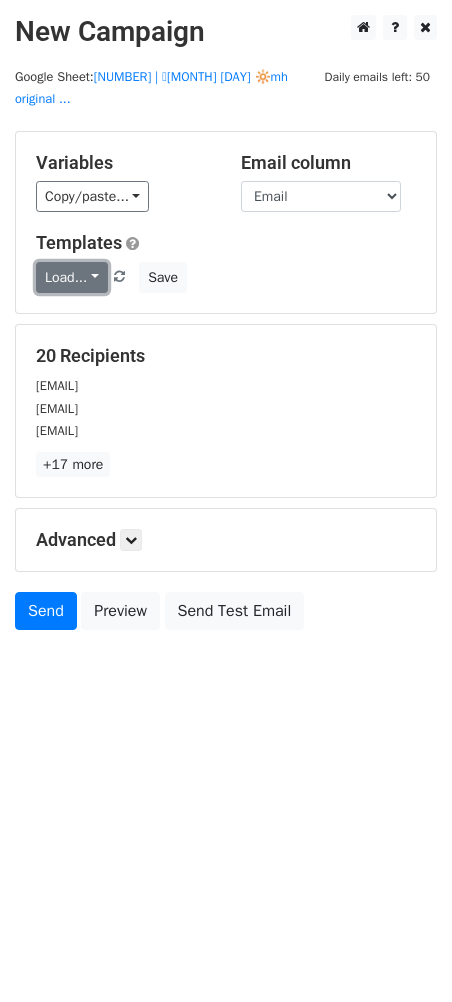 click on "Load..." at bounding box center (72, 277) 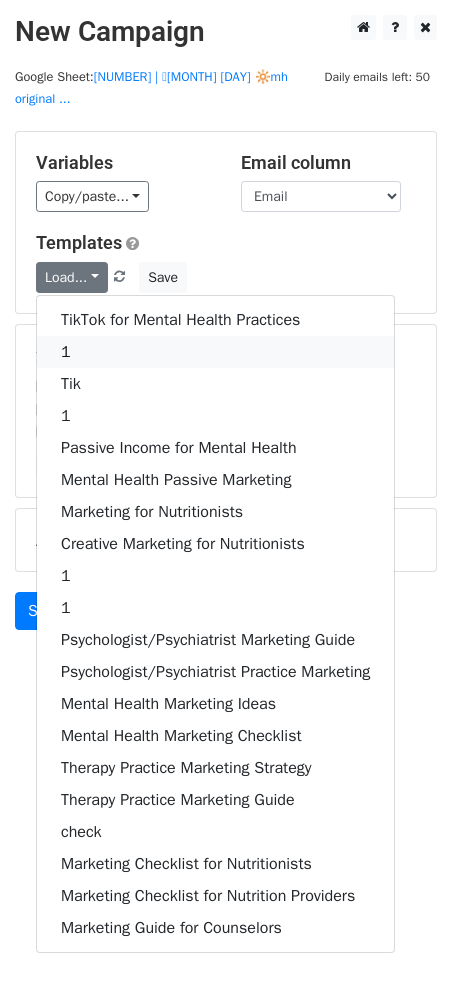 click on "1" at bounding box center (215, 352) 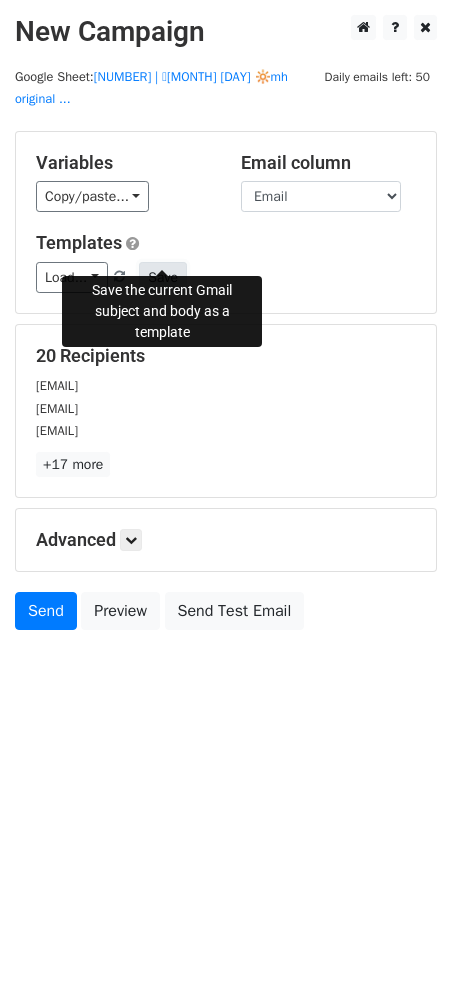 click on "Save" at bounding box center (163, 277) 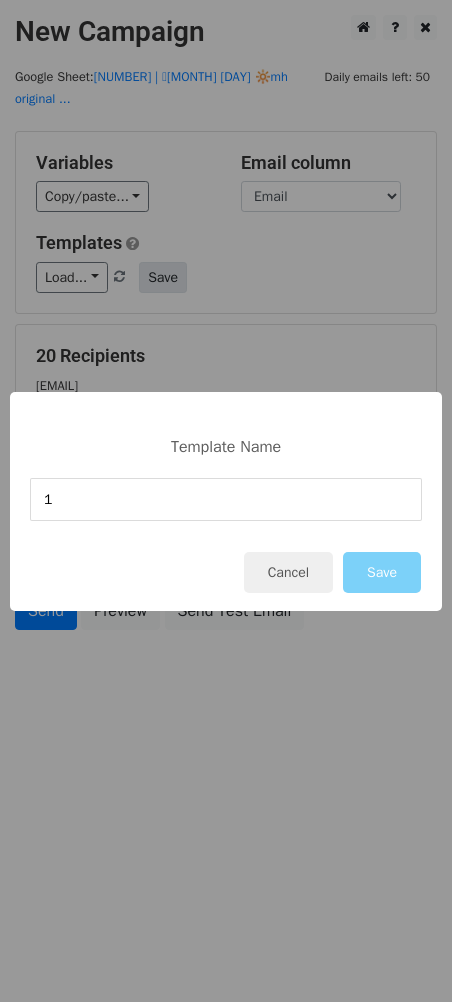 type on "1" 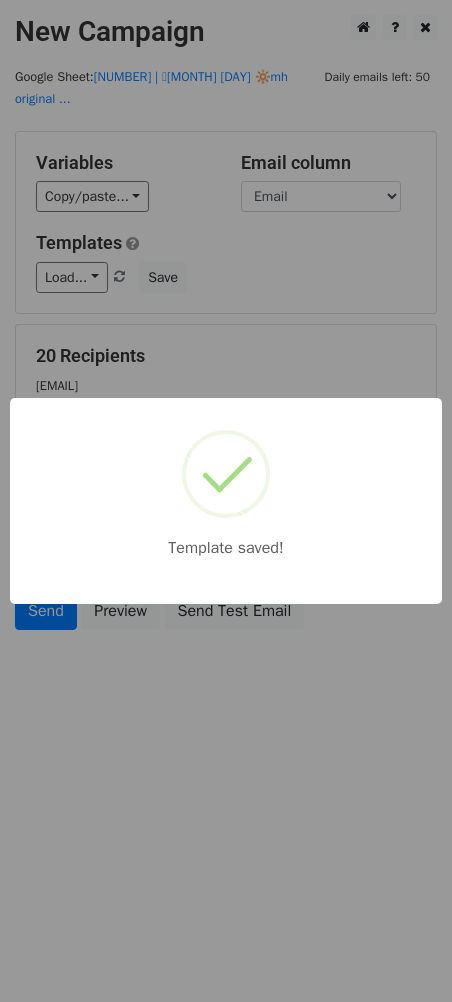 drag, startPoint x: 183, startPoint y: 349, endPoint x: 197, endPoint y: 558, distance: 209.46837 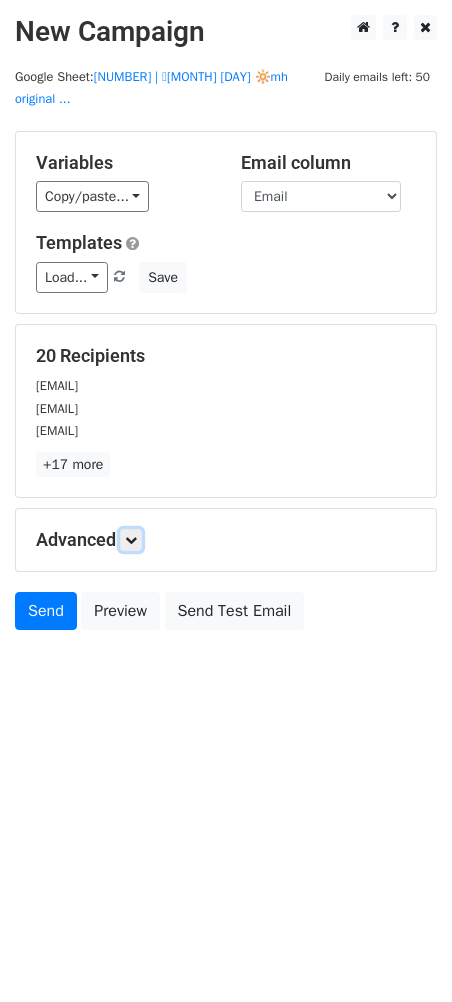 drag, startPoint x: 134, startPoint y: 514, endPoint x: 162, endPoint y: 579, distance: 70.77429 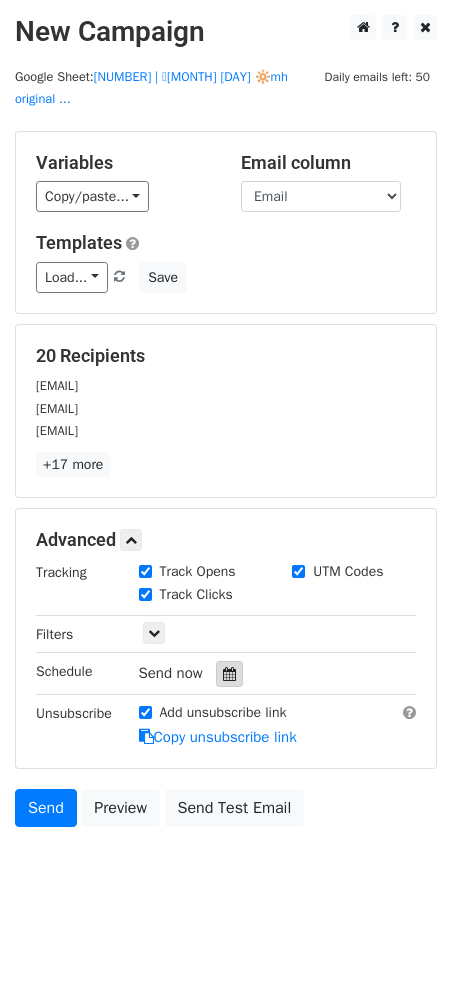 click at bounding box center (229, 674) 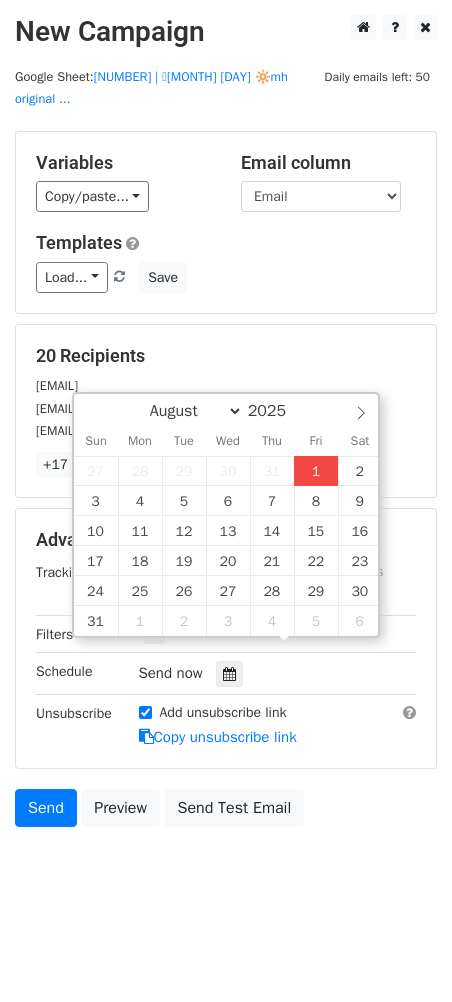 type on "2025-08-01 14:16" 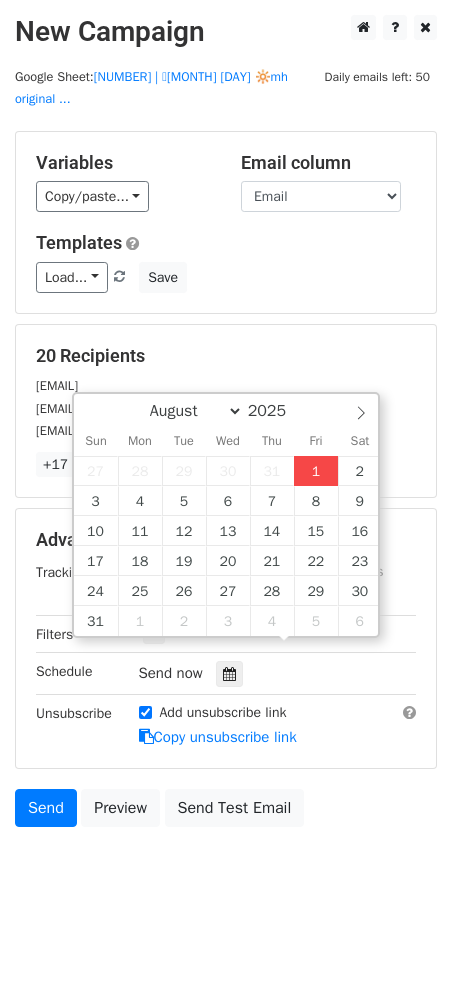 type on "02" 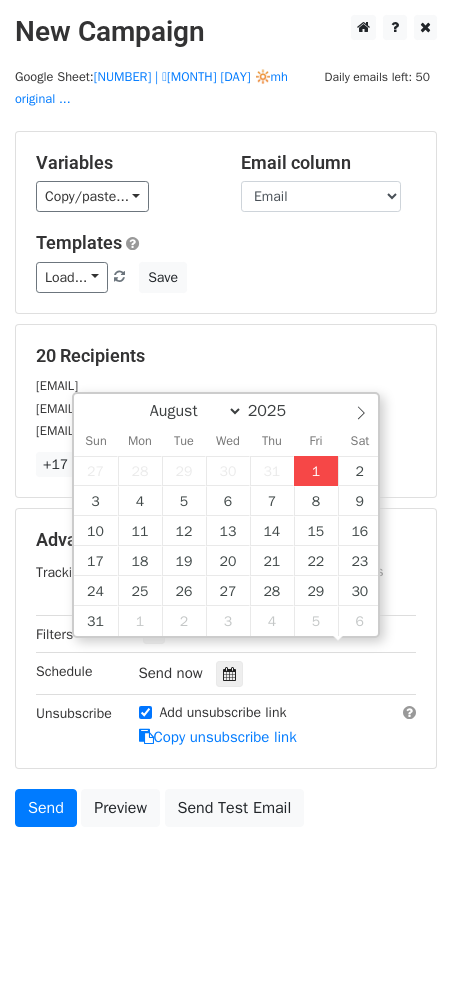 scroll, scrollTop: 0, scrollLeft: 0, axis: both 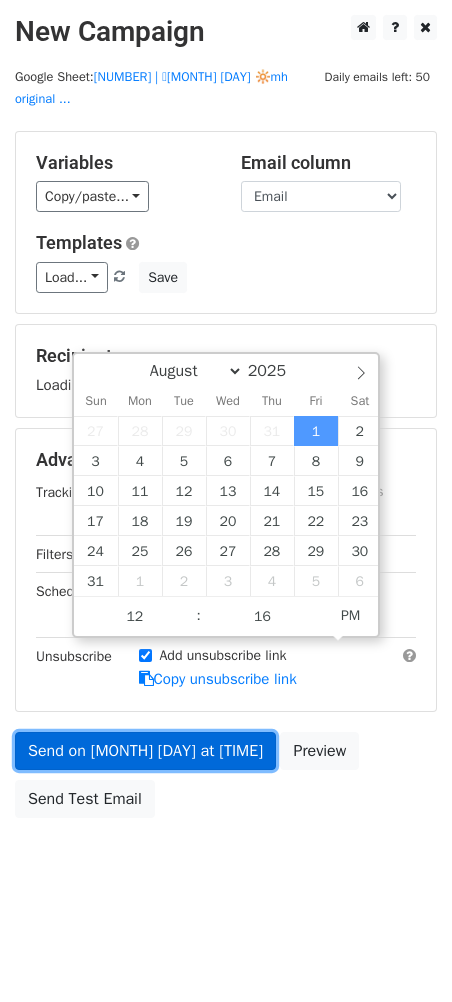 click on "Send on Aug 1 at 2:16pm" at bounding box center [145, 751] 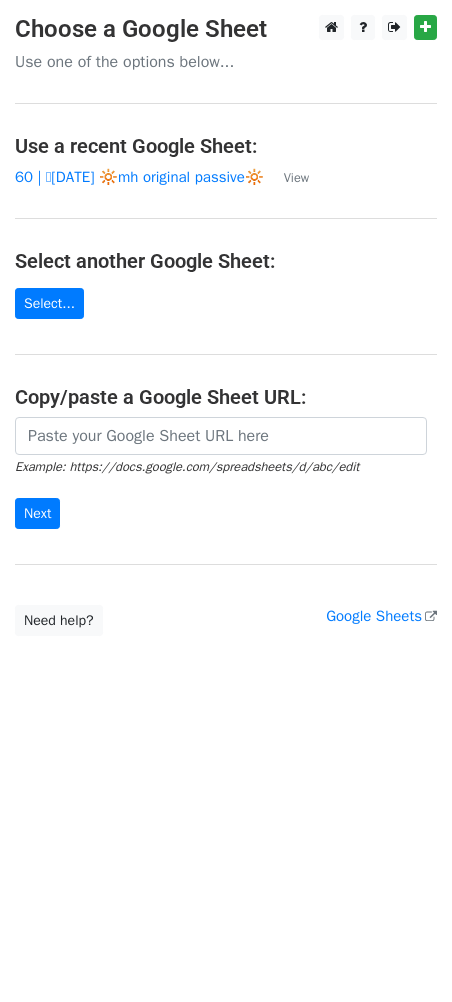 scroll, scrollTop: 0, scrollLeft: 0, axis: both 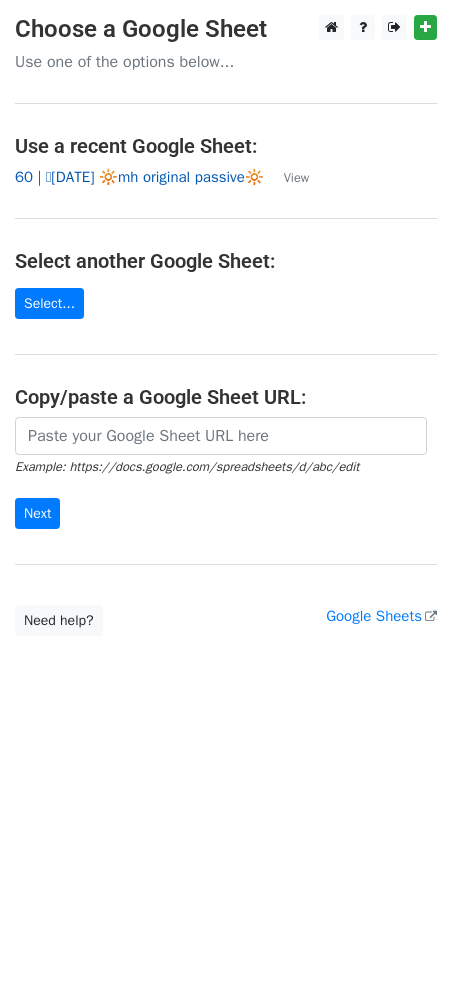 click on "60 | 🩷JULY 10 🔆mh original passive🔆" at bounding box center [139, 177] 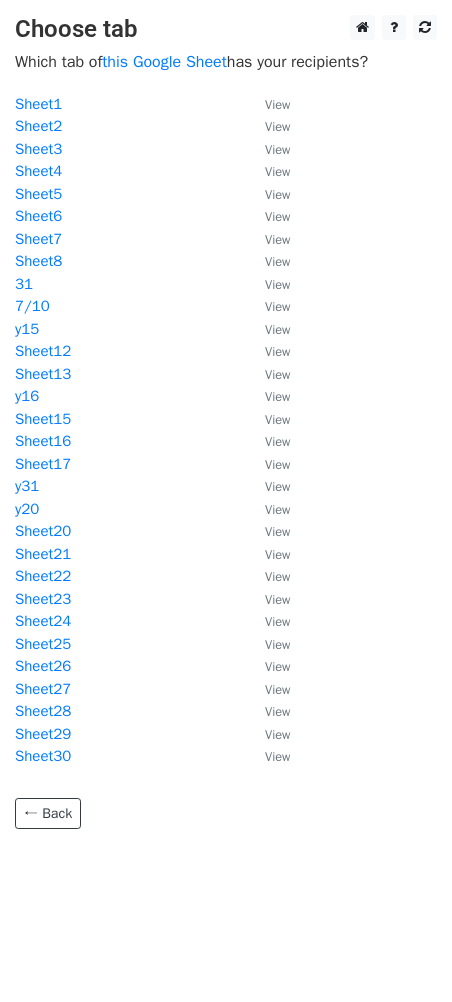 scroll, scrollTop: 0, scrollLeft: 0, axis: both 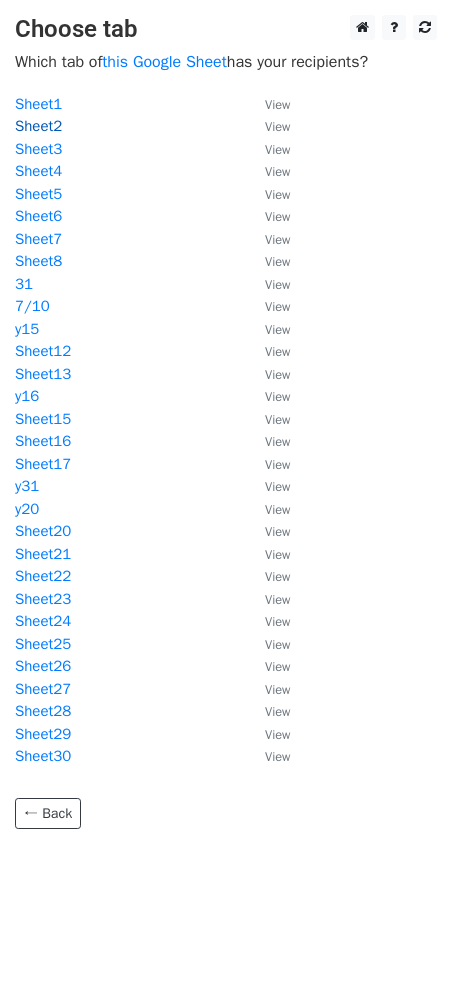 click on "Sheet2" at bounding box center [38, 126] 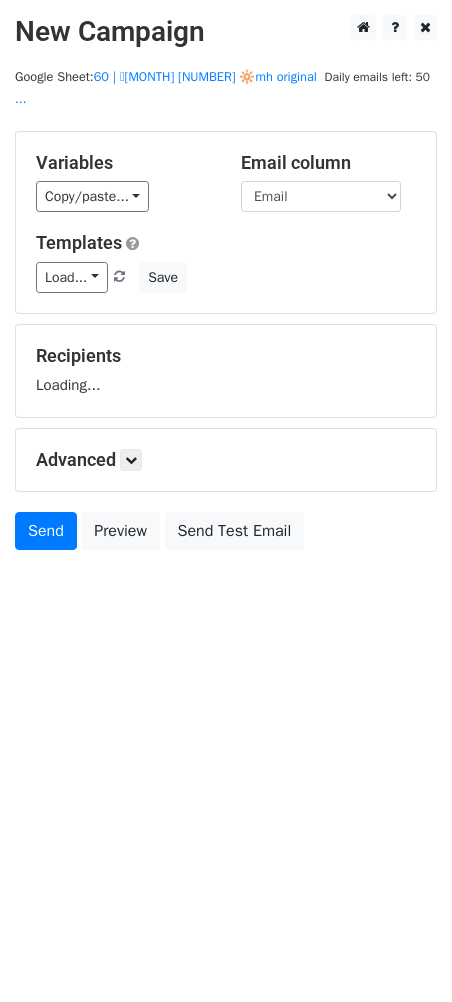 scroll, scrollTop: 0, scrollLeft: 0, axis: both 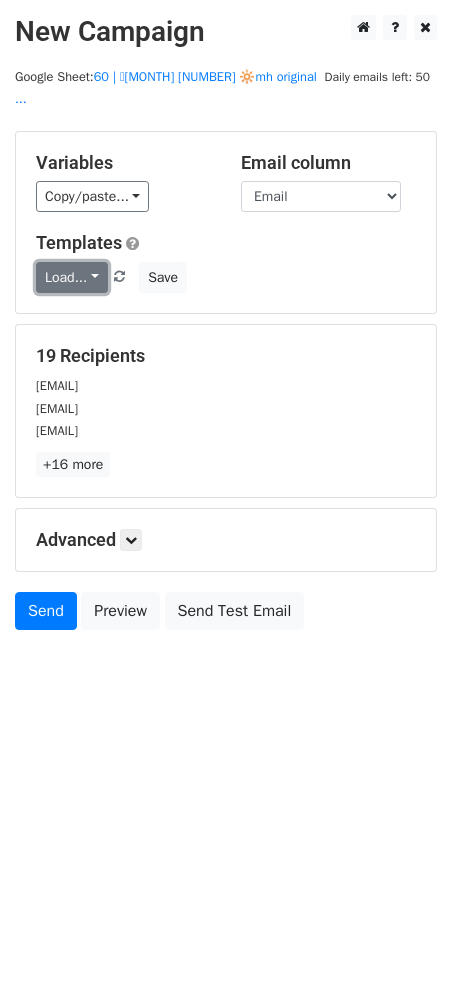 click on "Load..." at bounding box center [72, 277] 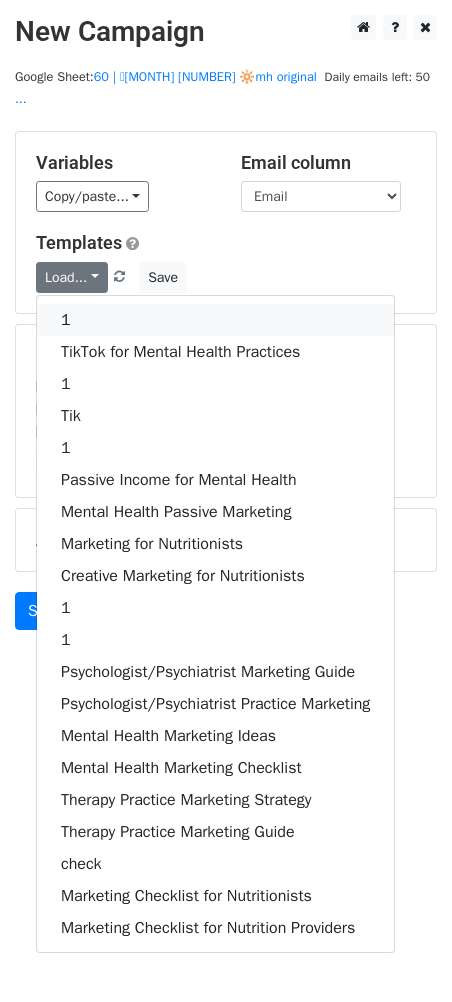 click on "1" at bounding box center [215, 320] 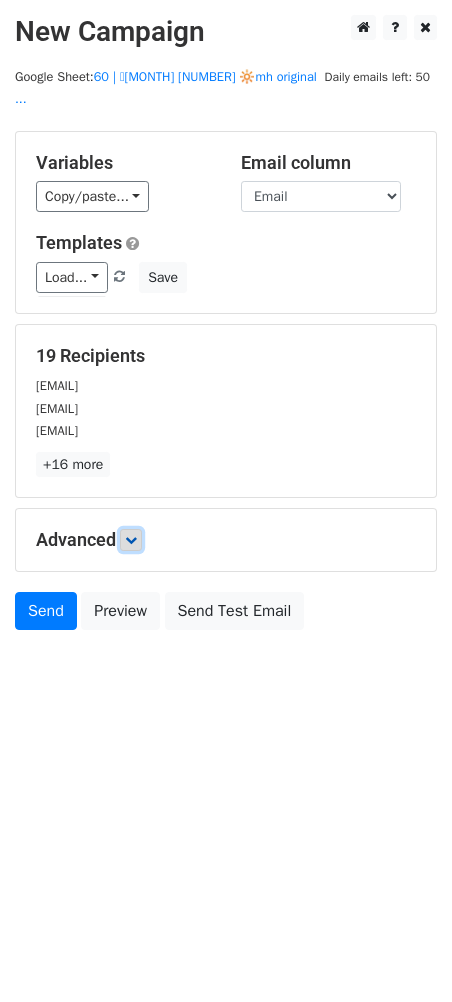 click at bounding box center (131, 540) 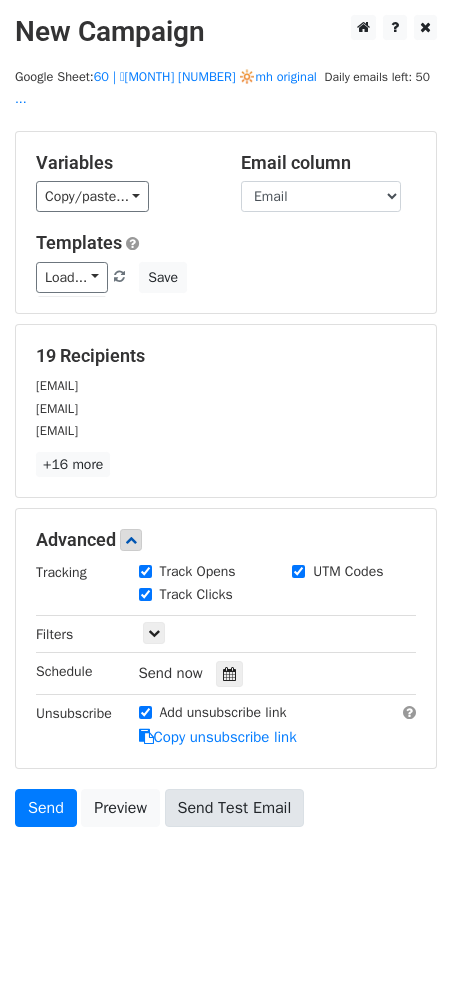 click at bounding box center (229, 674) 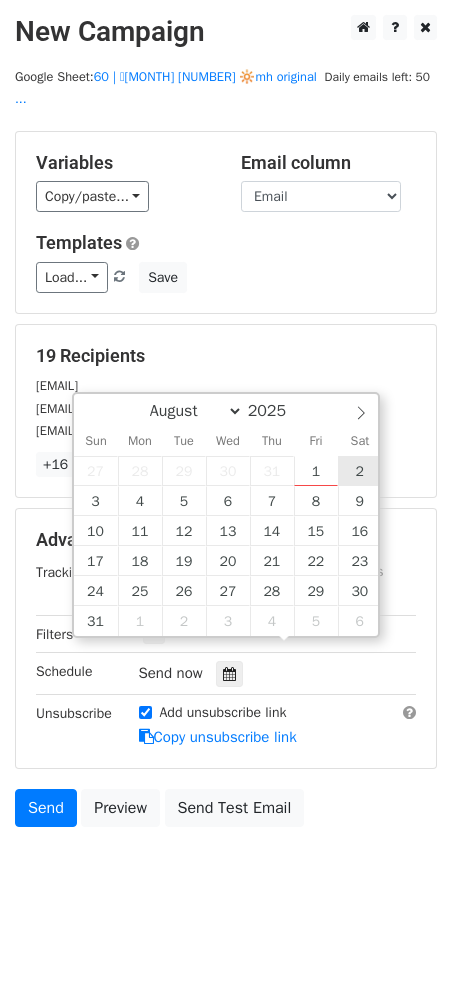type on "2025-08-02 12:00" 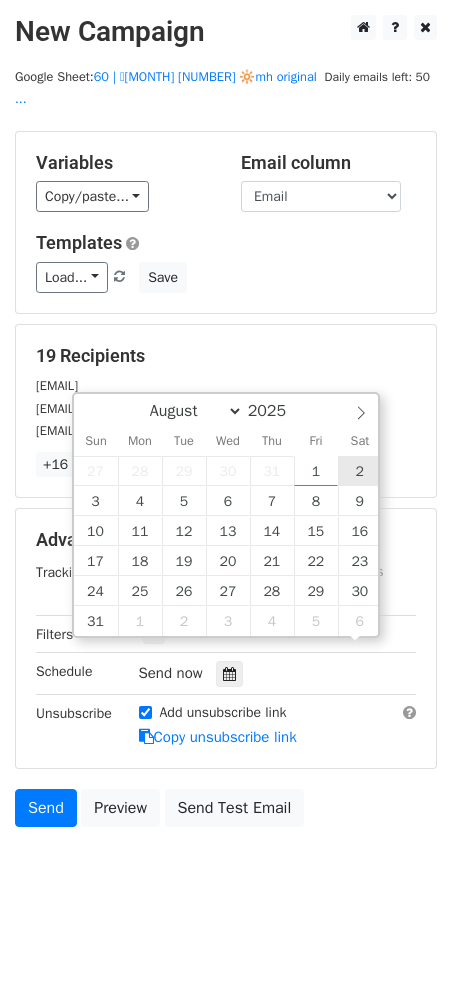 scroll, scrollTop: 0, scrollLeft: 0, axis: both 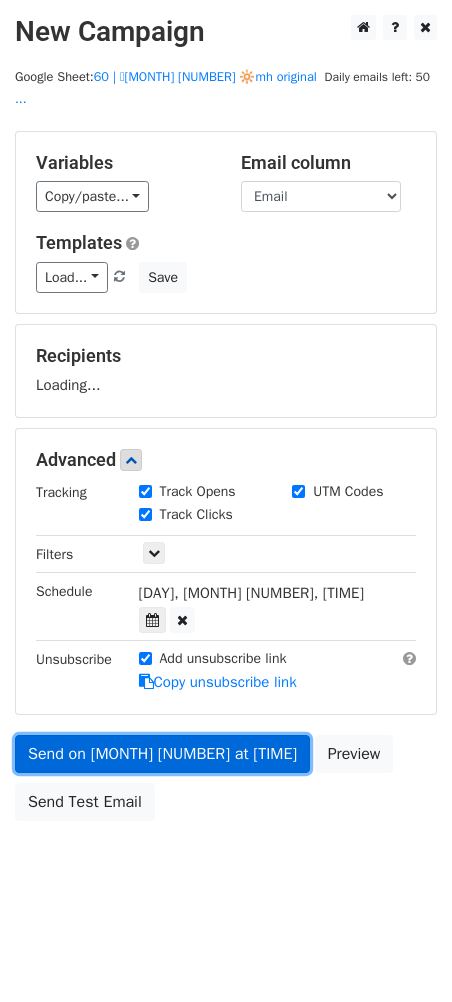 drag, startPoint x: 160, startPoint y: 709, endPoint x: 15, endPoint y: 709, distance: 145 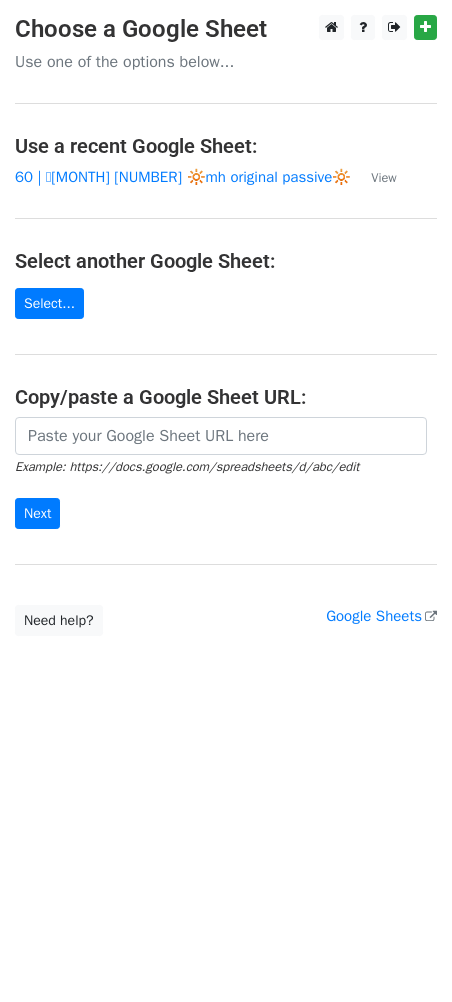 scroll, scrollTop: 0, scrollLeft: 0, axis: both 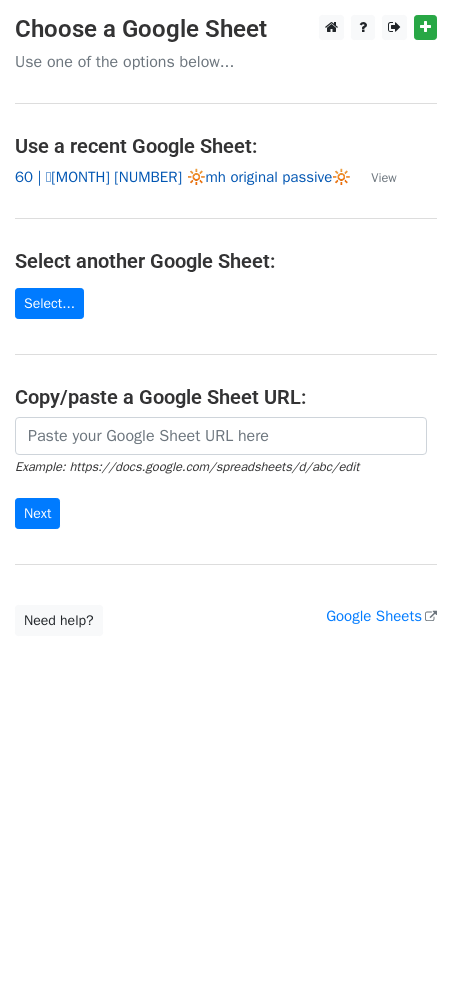 click on "60 | 🩷[MONTH] [NUMBER] 🔆mh original passive🔆" at bounding box center (183, 177) 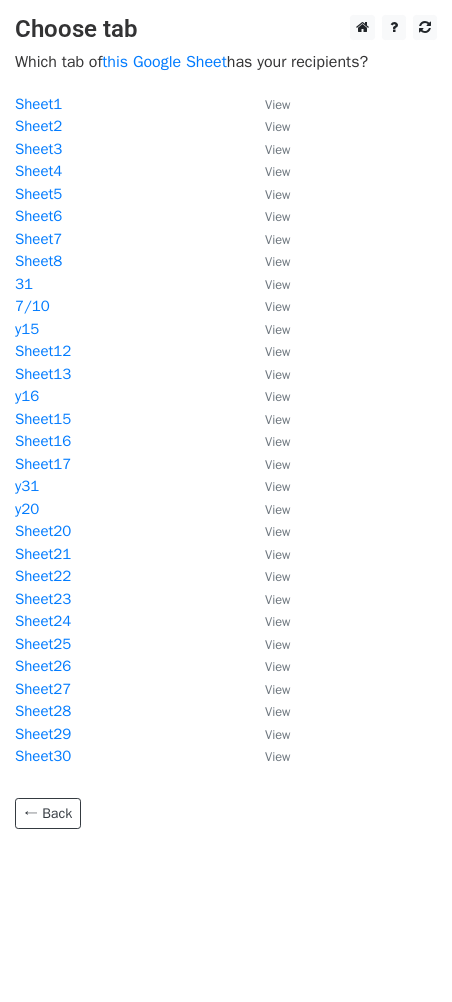 scroll, scrollTop: 0, scrollLeft: 0, axis: both 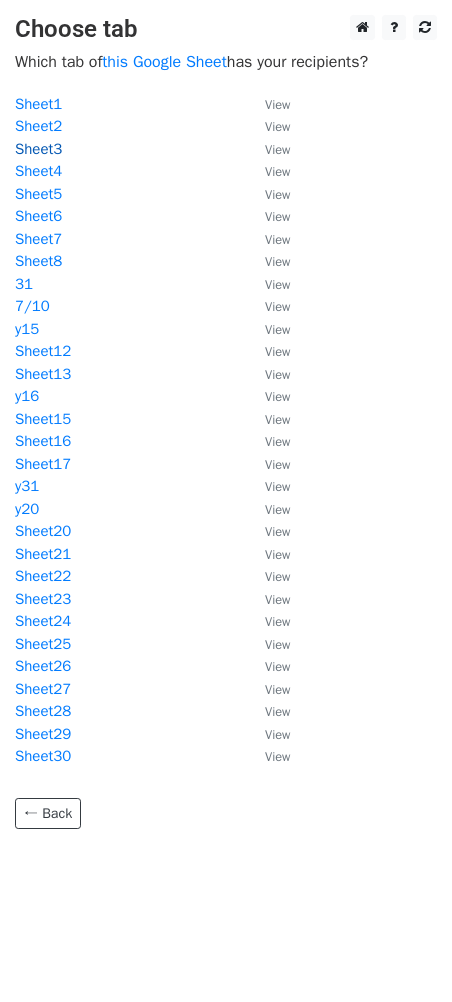 click on "Sheet3" at bounding box center (38, 149) 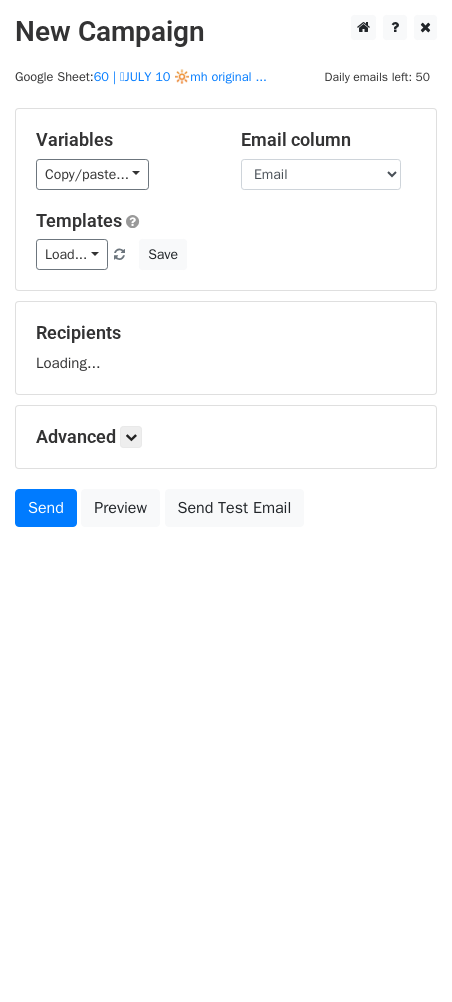 scroll, scrollTop: 0, scrollLeft: 0, axis: both 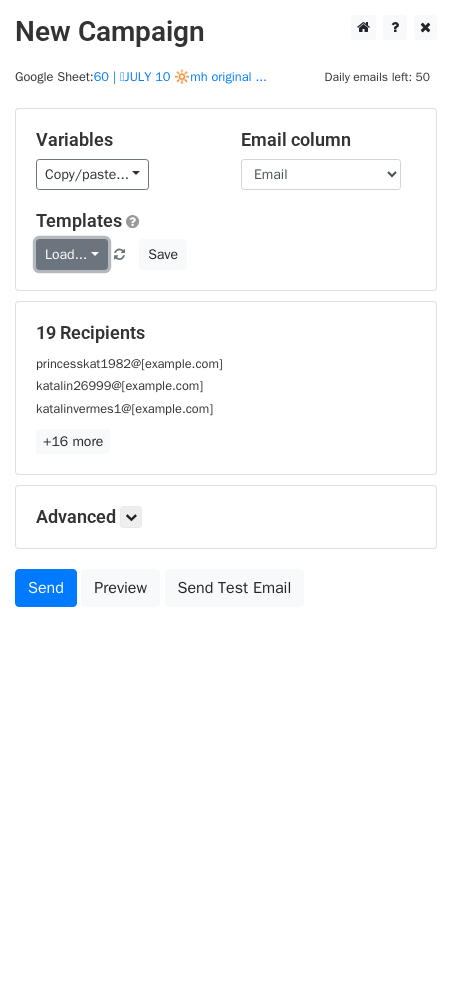 click on "Load..." at bounding box center (72, 254) 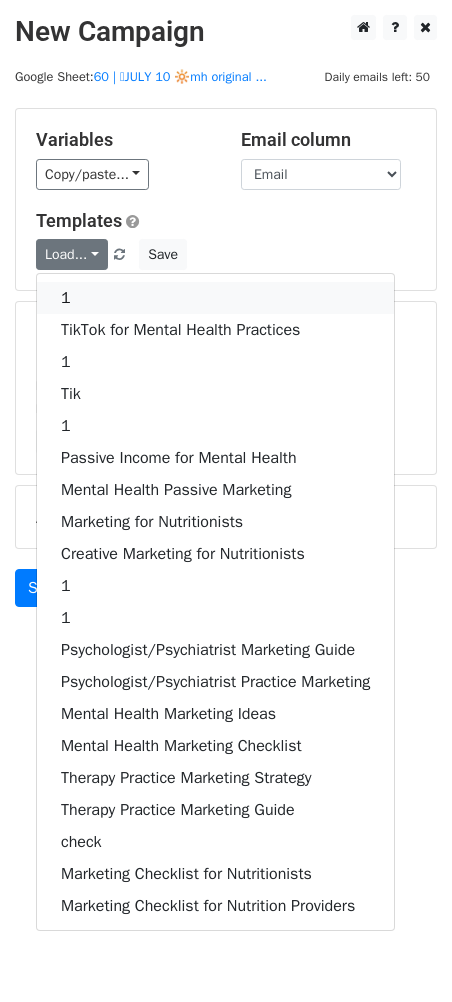 click on "1" at bounding box center (215, 298) 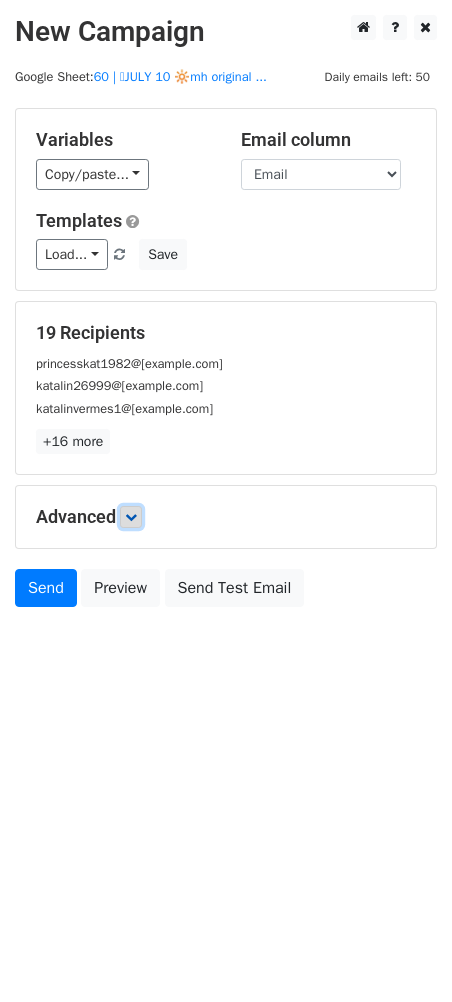 click at bounding box center [131, 517] 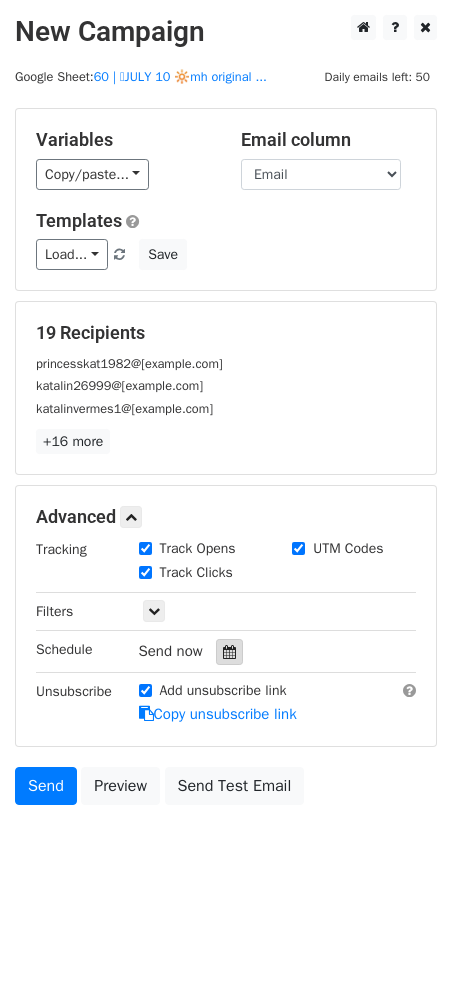 click at bounding box center (229, 652) 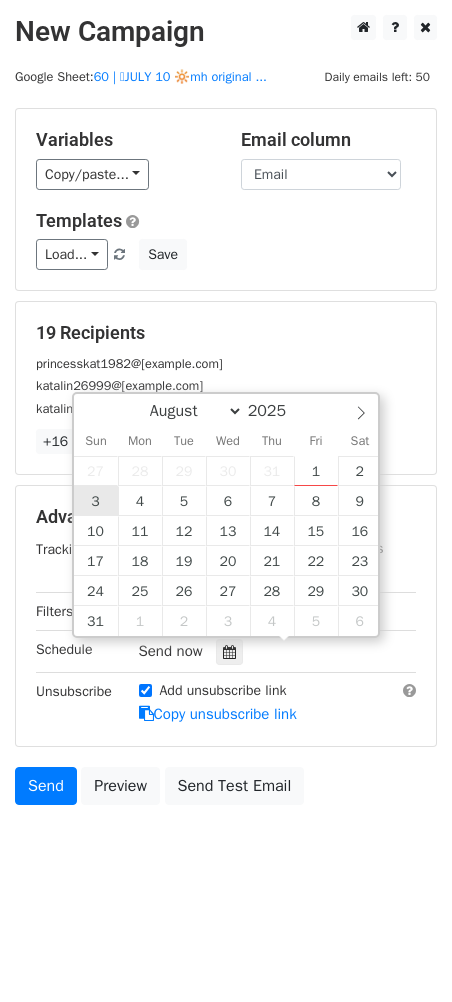 type on "2025-08-03 12:00" 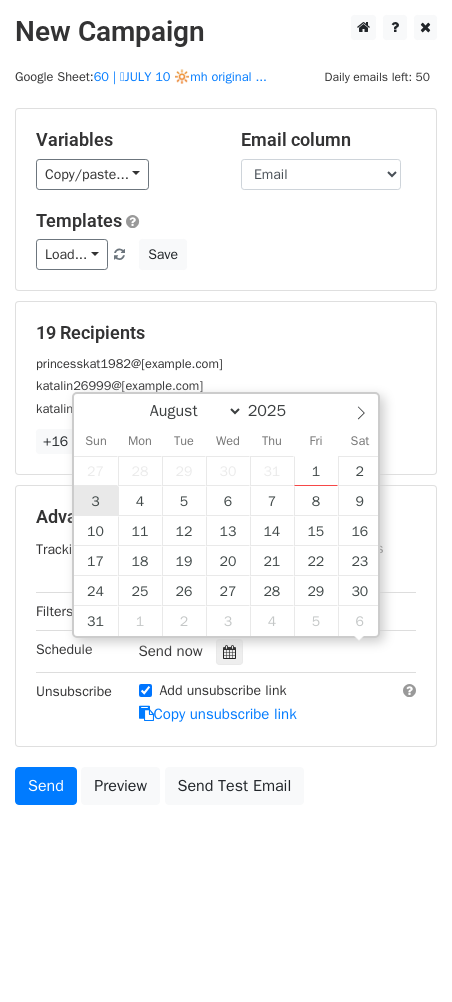 scroll, scrollTop: 0, scrollLeft: 0, axis: both 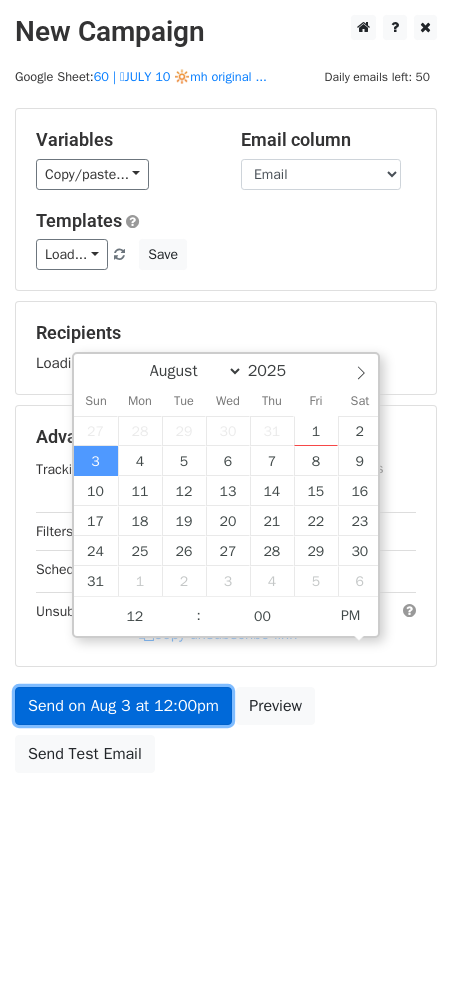 click on "Send on Aug 3 at 12:00pm" at bounding box center (123, 706) 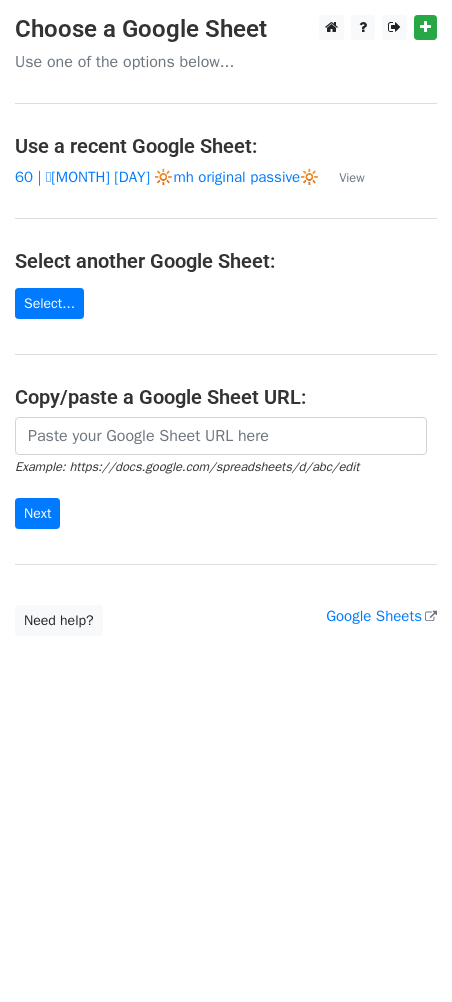 scroll, scrollTop: 0, scrollLeft: 0, axis: both 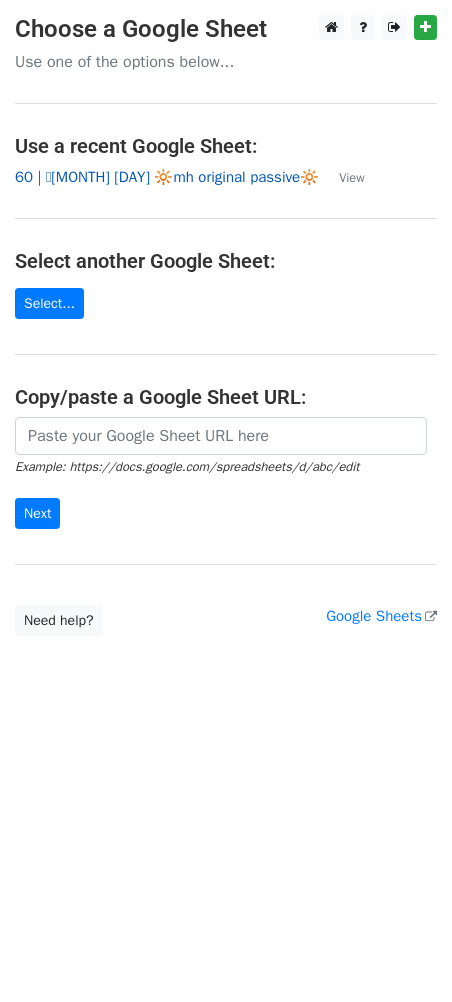 click on "60 | 🩷[MONTH] [DAY] 🔆mh original passive🔆" at bounding box center (167, 177) 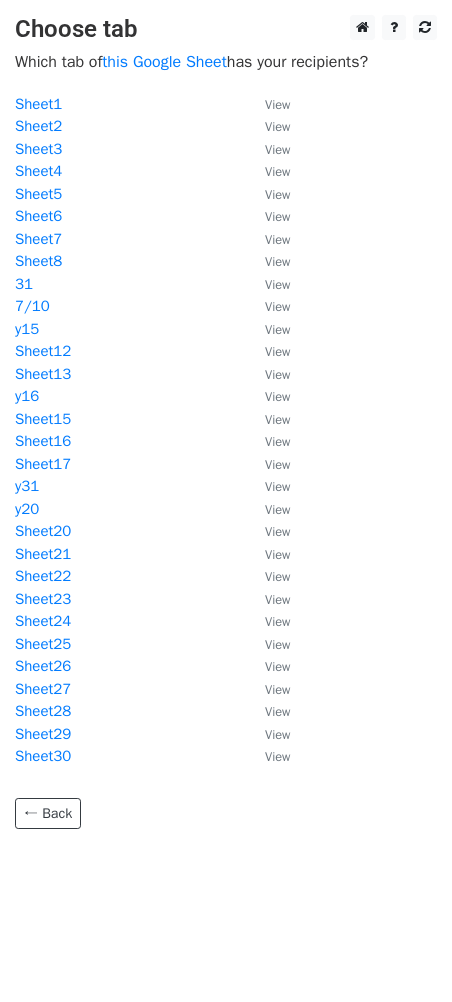 scroll, scrollTop: 0, scrollLeft: 0, axis: both 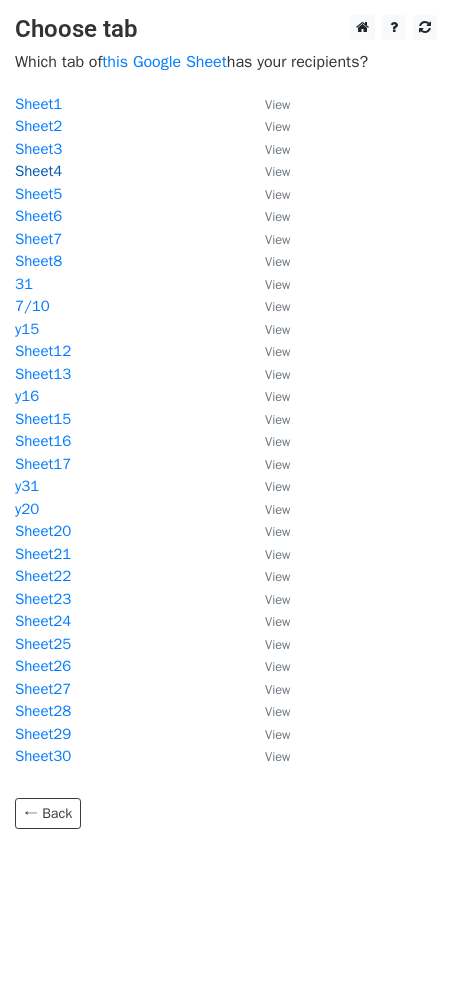 click on "Sheet4" at bounding box center (38, 171) 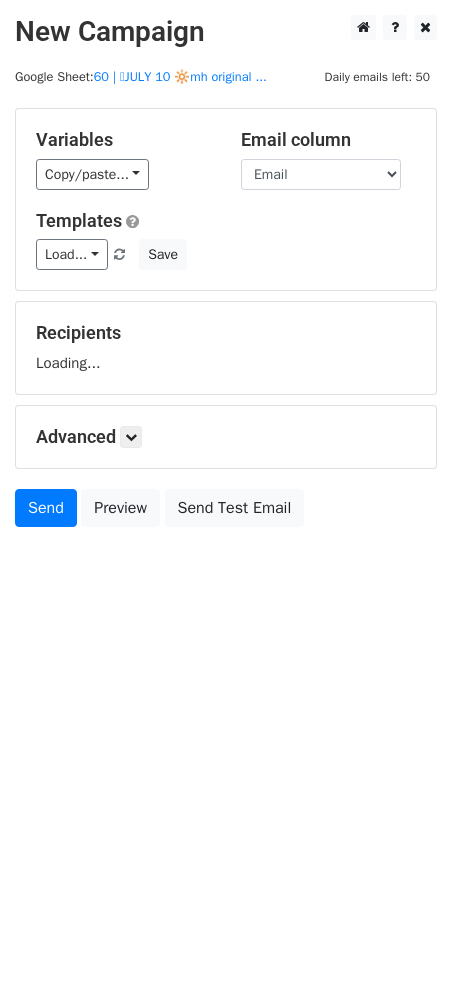 scroll, scrollTop: 0, scrollLeft: 0, axis: both 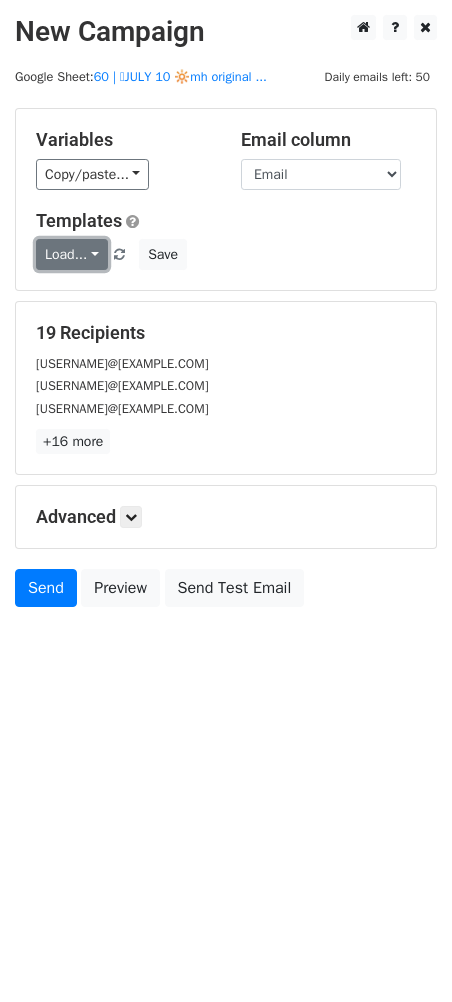 click on "Load..." at bounding box center [72, 254] 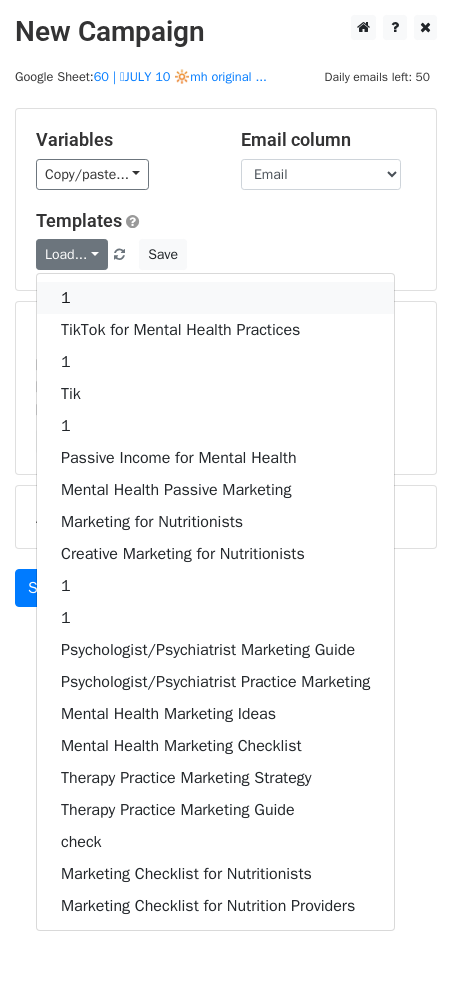 click on "1" at bounding box center [215, 298] 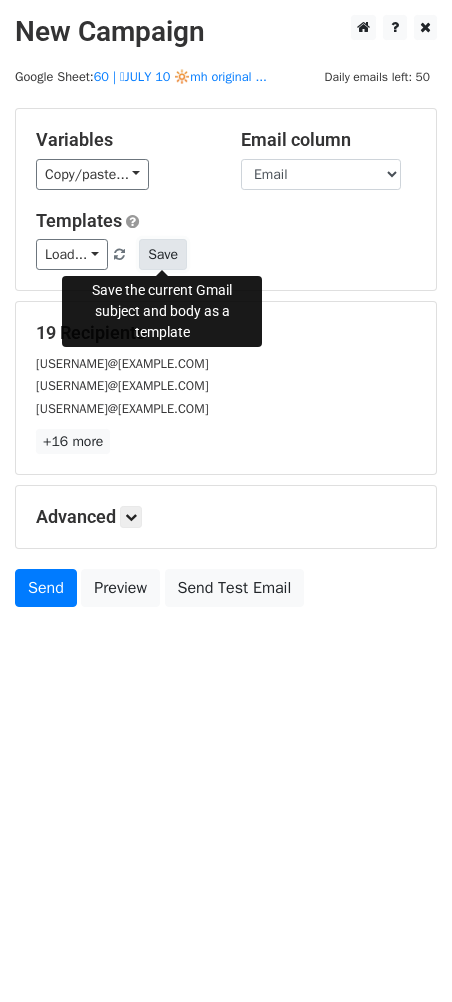 click on "Save" at bounding box center [163, 254] 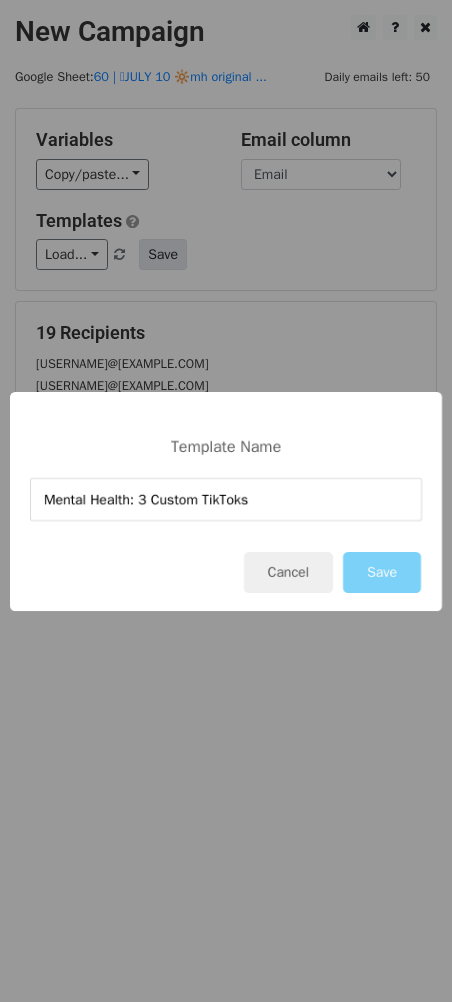 type on "Mental Health: 3 Custom TikToks" 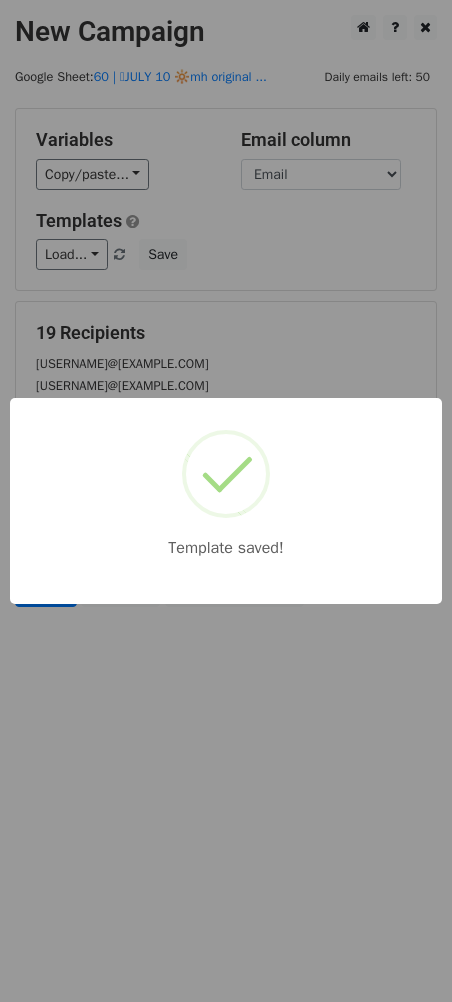 drag, startPoint x: 252, startPoint y: 223, endPoint x: 251, endPoint y: 499, distance: 276.0018 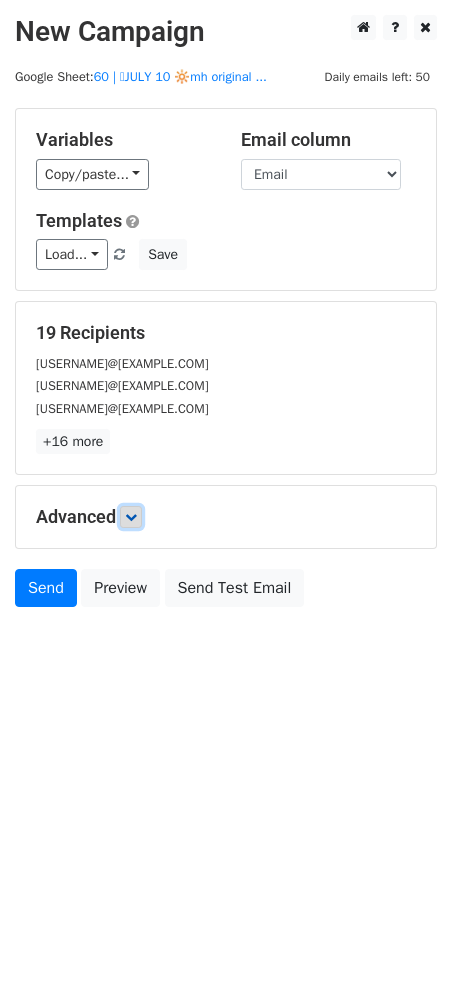click at bounding box center [131, 517] 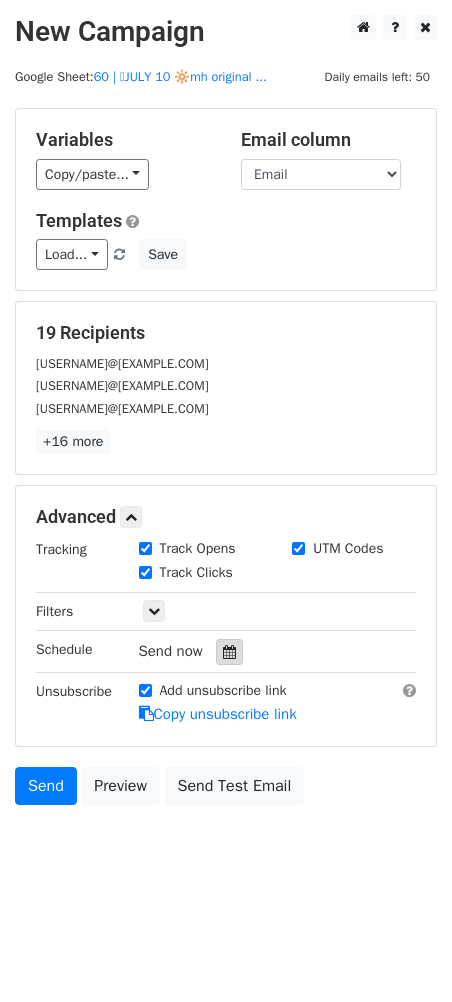 click at bounding box center (229, 652) 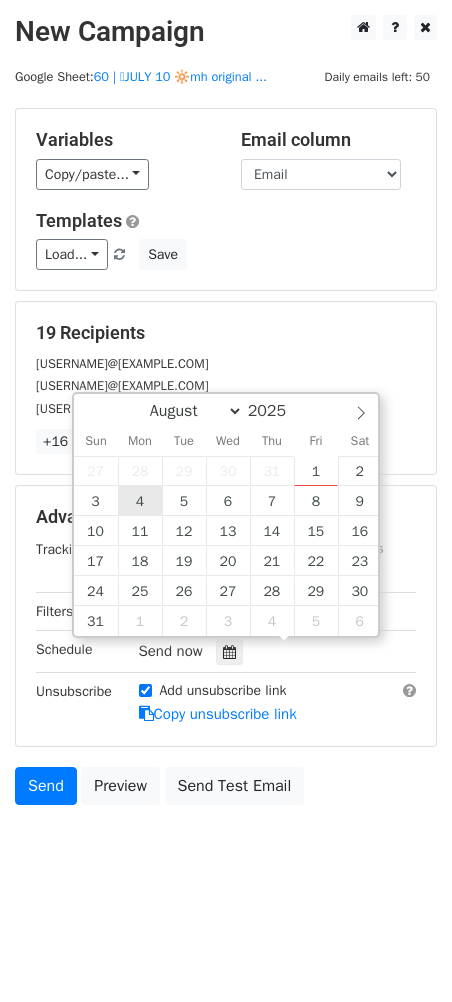 type on "2025-08-04 12:00" 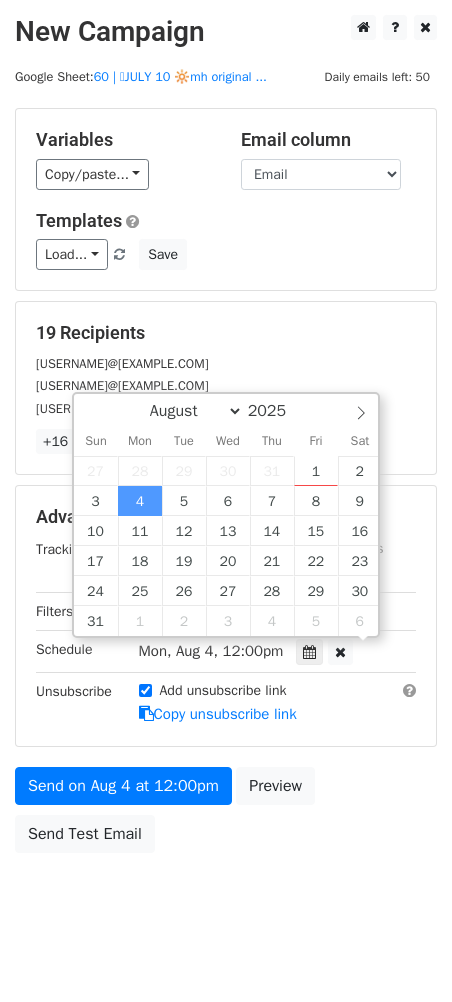scroll, scrollTop: 0, scrollLeft: 0, axis: both 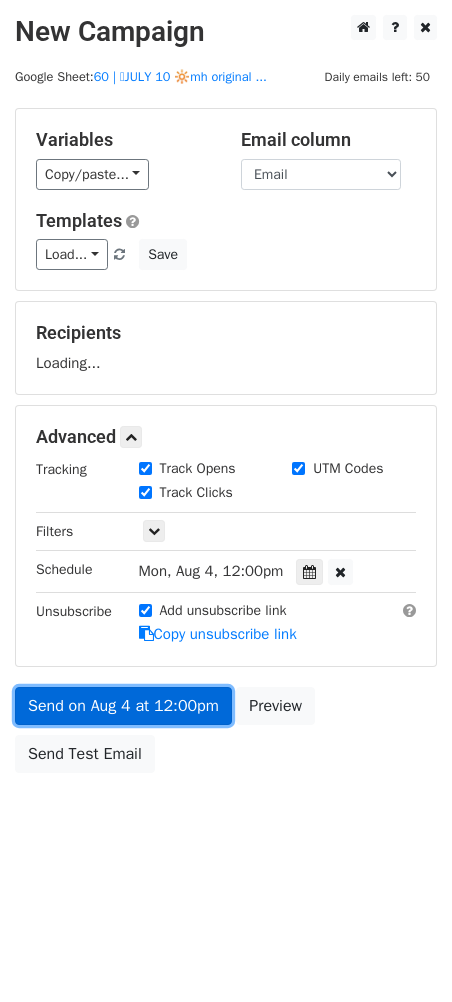 click on "Send on Aug 4 at 12:00pm" at bounding box center [123, 706] 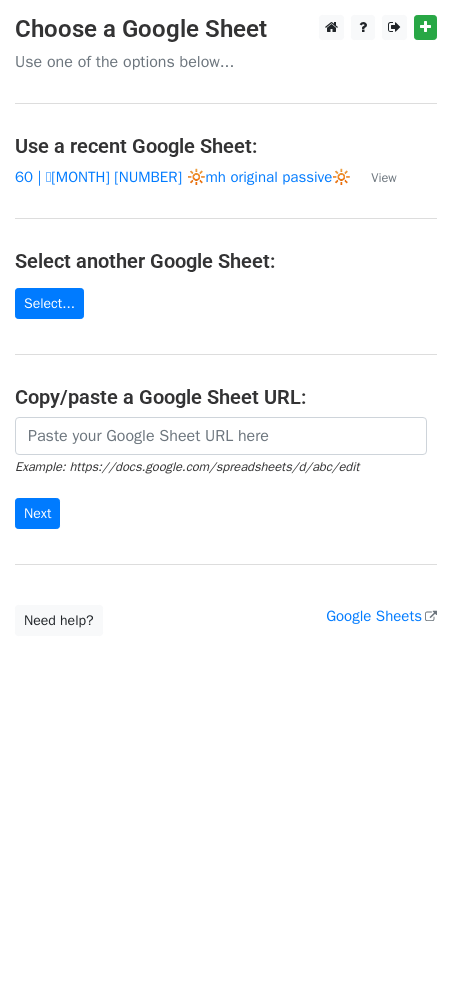scroll, scrollTop: 0, scrollLeft: 0, axis: both 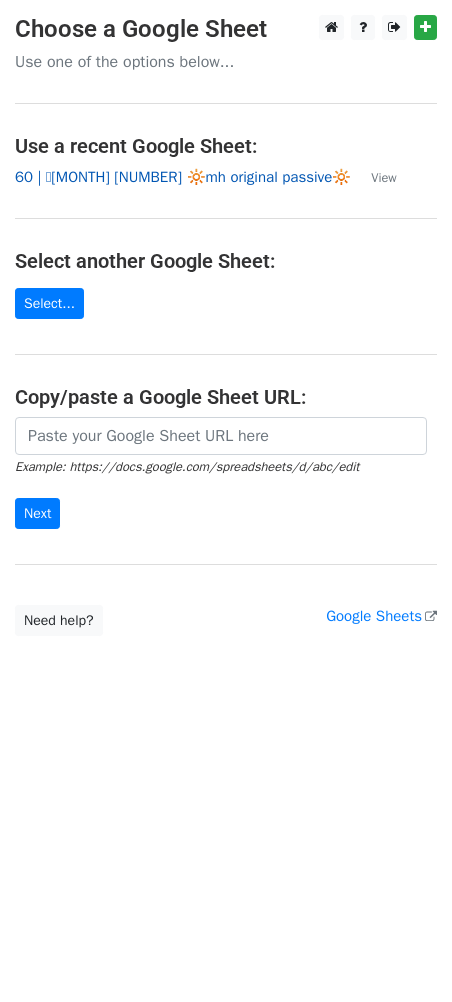 click on "60 | 🩷[MONTH] [NUMBER] 🔆mh original passive🔆" at bounding box center [183, 177] 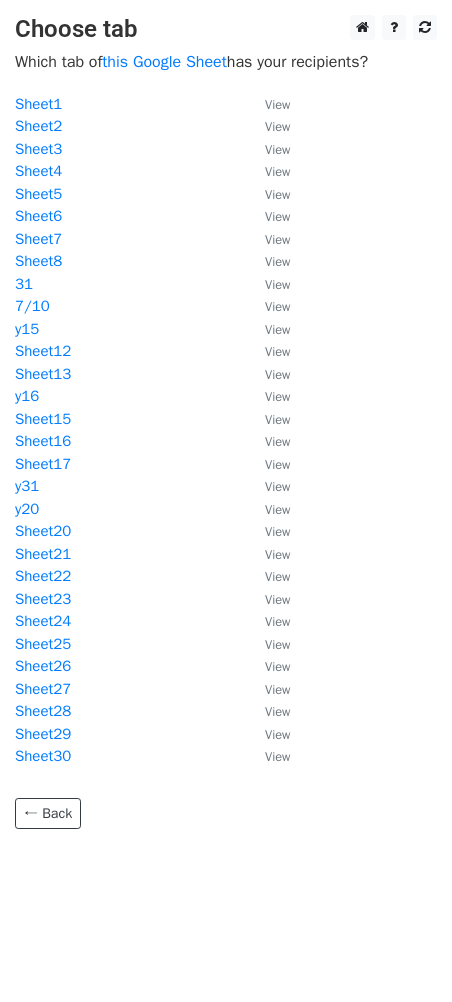 scroll, scrollTop: 0, scrollLeft: 0, axis: both 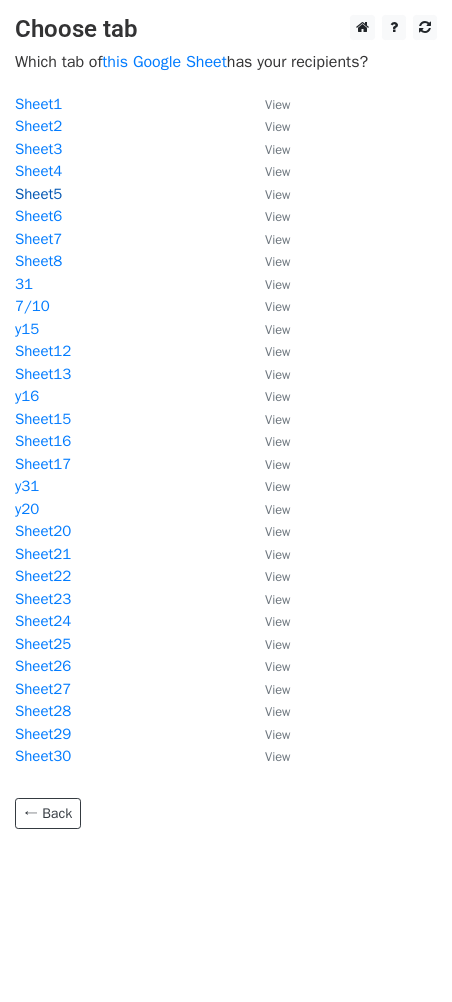 click on "Sheet5" at bounding box center [38, 194] 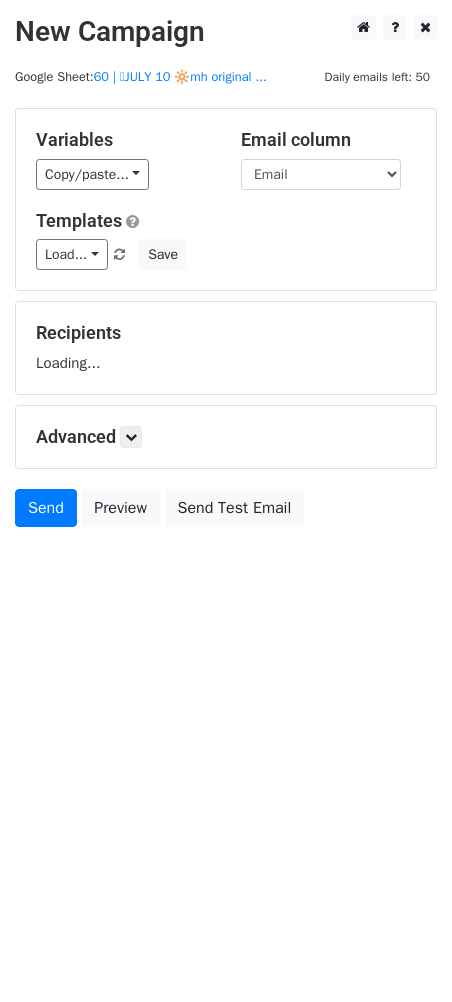 scroll, scrollTop: 0, scrollLeft: 0, axis: both 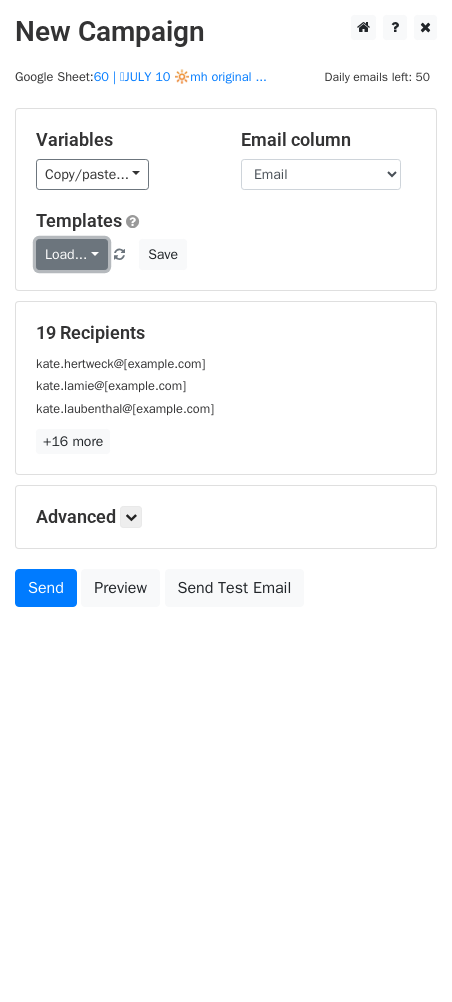 click on "Load..." at bounding box center [72, 254] 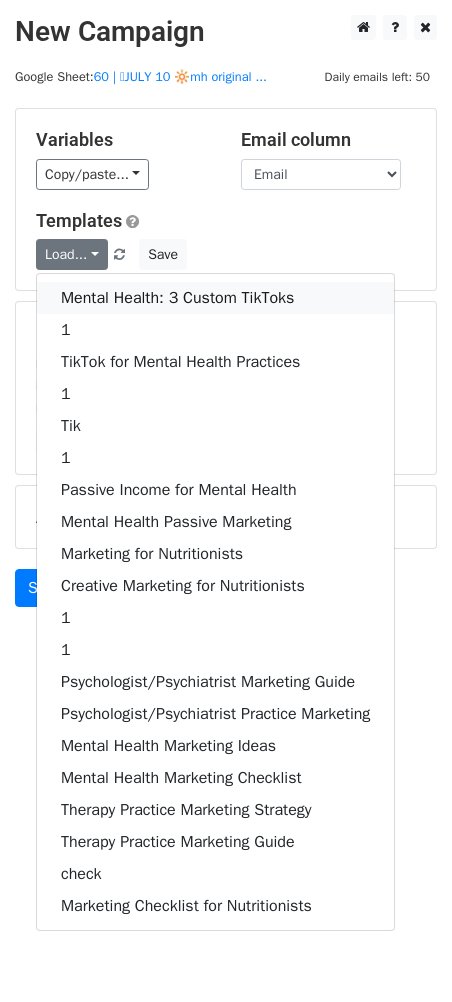 click on "Mental Health: 3 Custom TikToks" at bounding box center [215, 298] 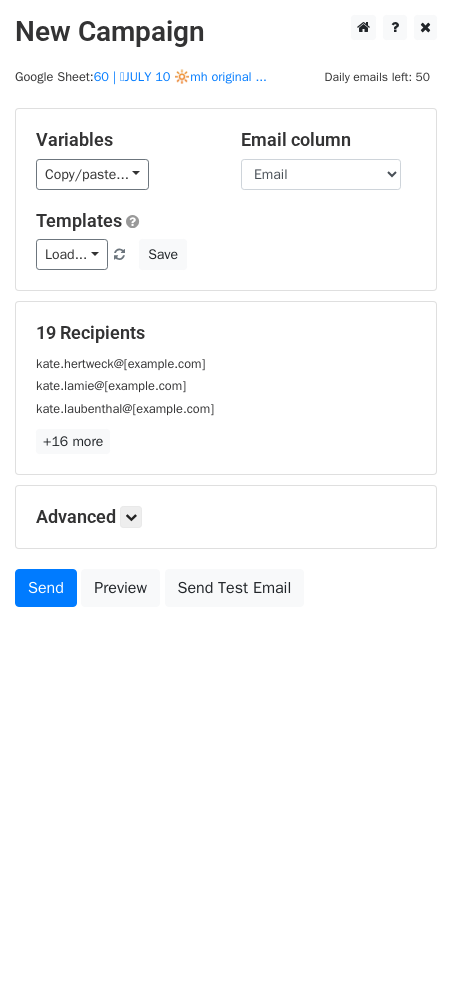 click on "Advanced
Tracking
Track Opens
UTM Codes
Track Clicks
Filters
Only include spreadsheet rows that match the following filters:
Schedule
Send now
Unsubscribe
Add unsubscribe link
Copy unsubscribe link" at bounding box center (226, 517) 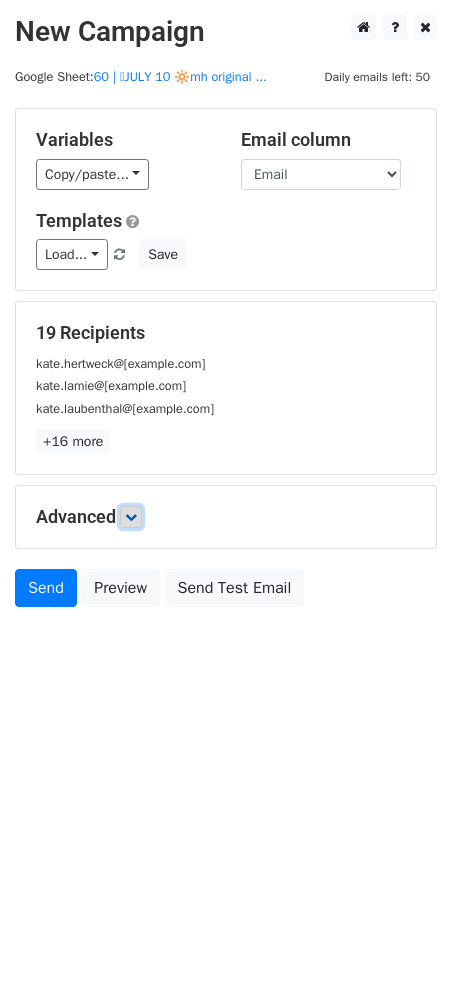 click at bounding box center [131, 517] 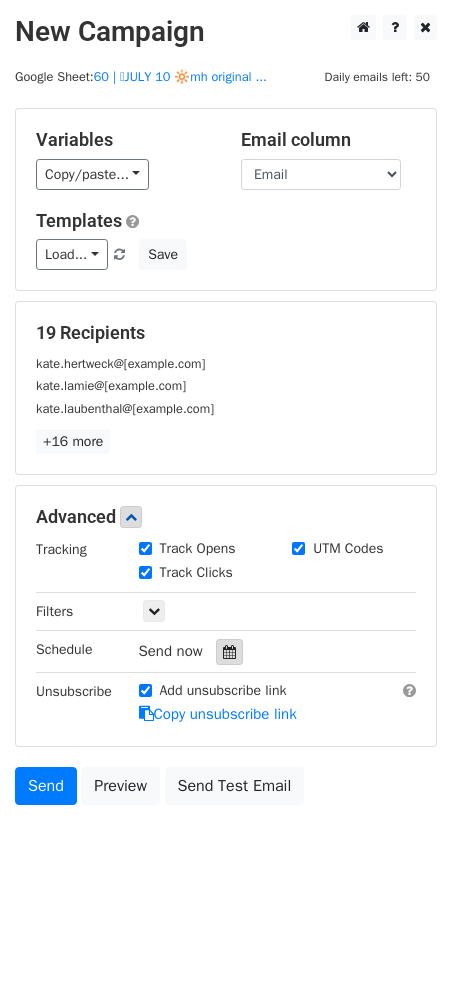 click at bounding box center [229, 652] 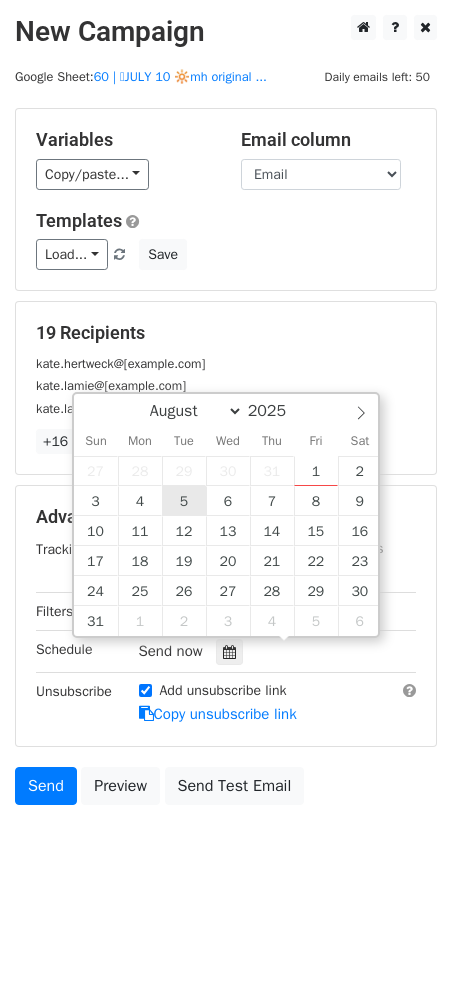 type on "2025-08-05 12:00" 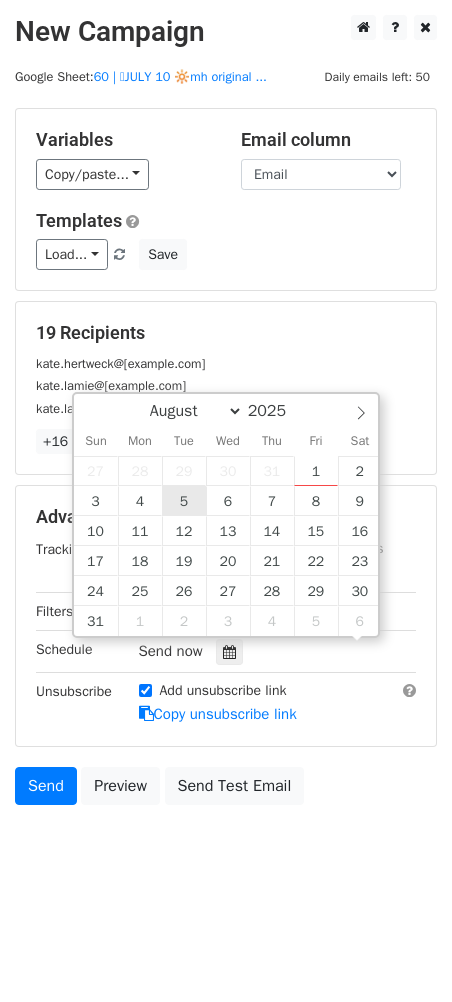 scroll, scrollTop: 0, scrollLeft: 0, axis: both 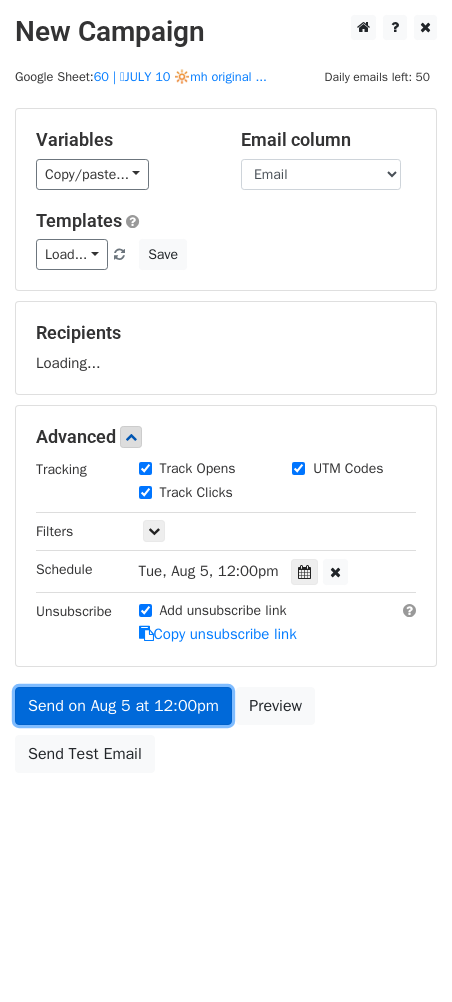 click on "Send on Aug 5 at 12:00pm" at bounding box center [123, 706] 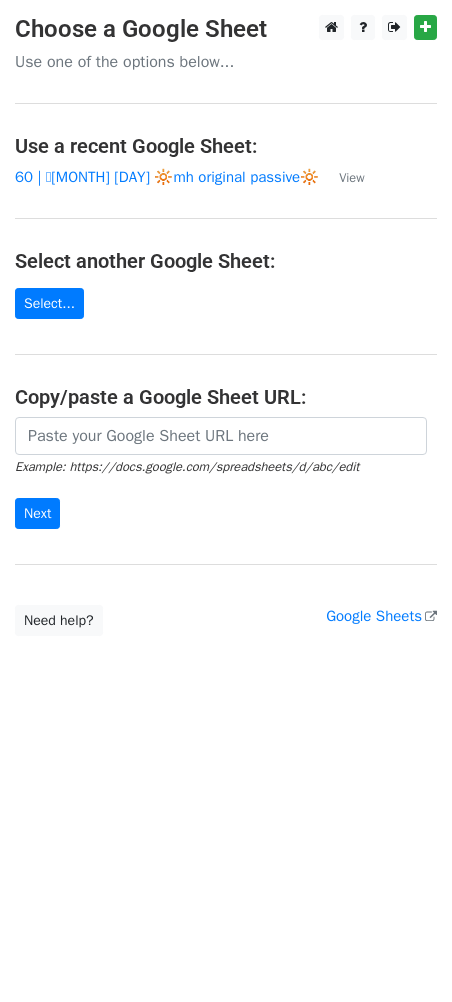 scroll, scrollTop: 0, scrollLeft: 0, axis: both 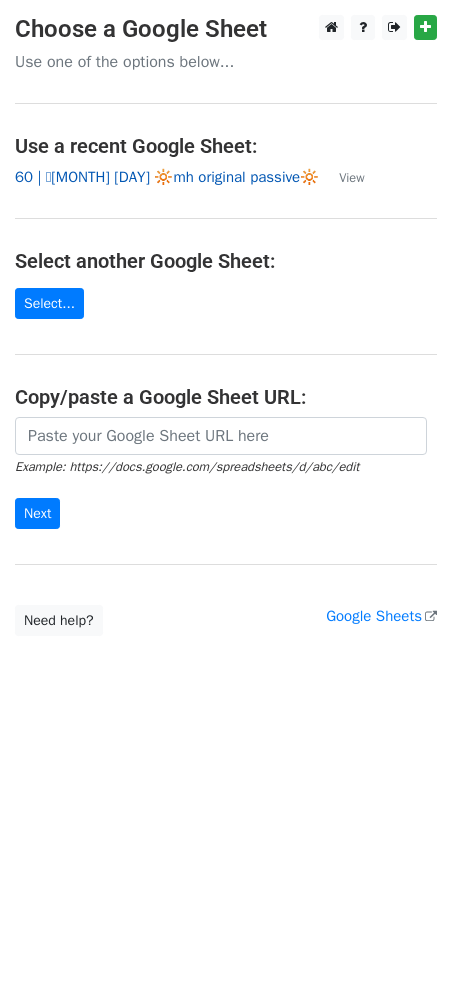 click on "60 | 🩷[MONTH] [DAY] 🔆mh original passive🔆" at bounding box center (167, 177) 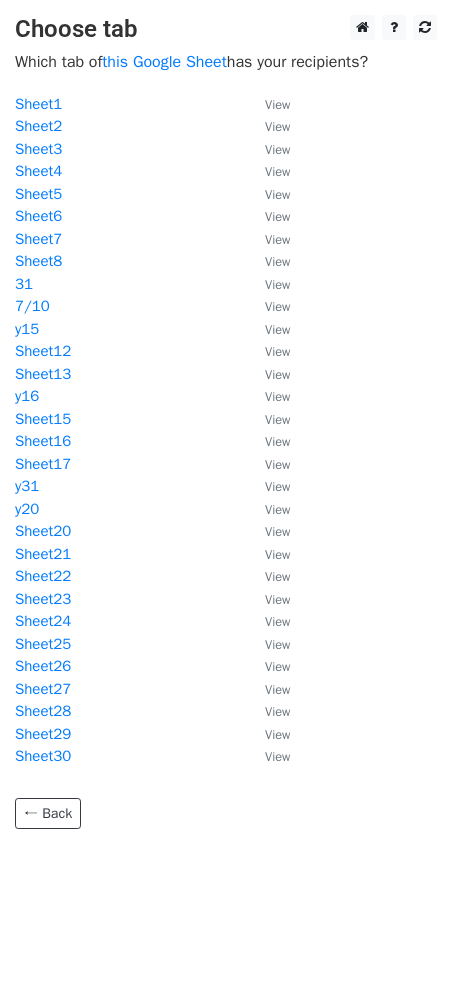 scroll, scrollTop: 0, scrollLeft: 0, axis: both 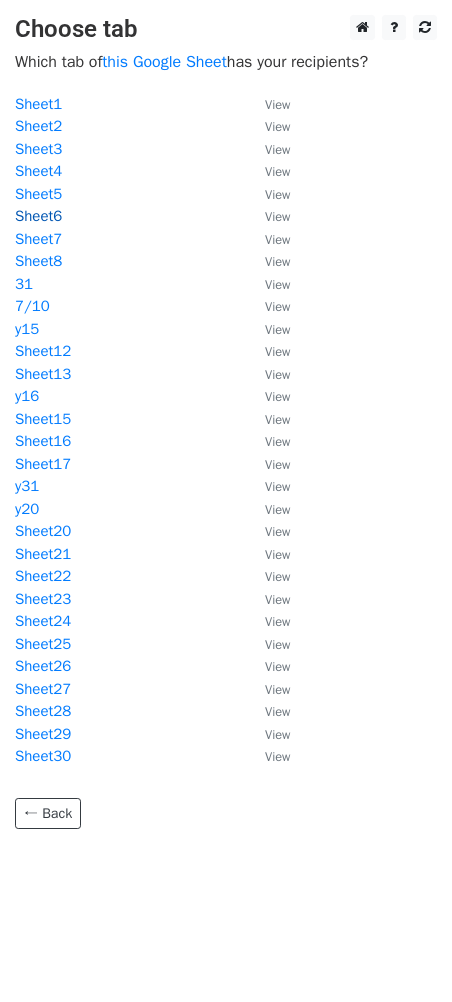 click on "Sheet6" at bounding box center [38, 216] 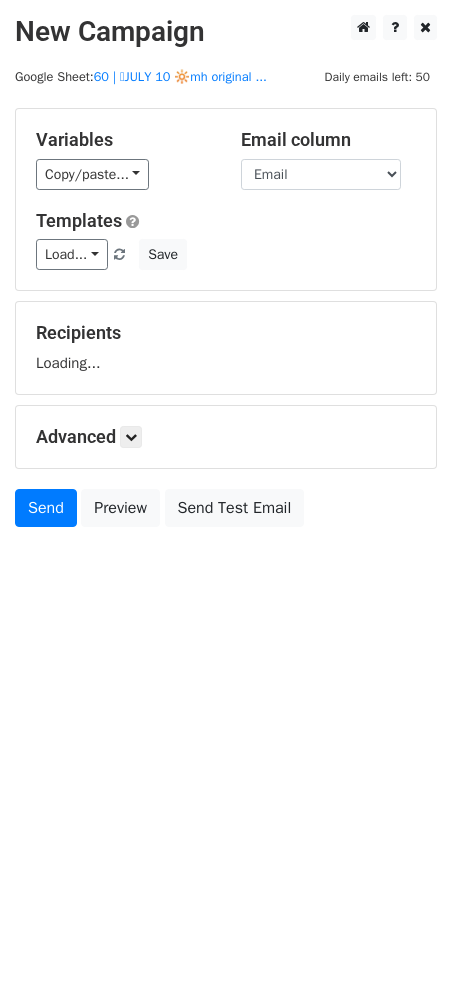 scroll, scrollTop: 0, scrollLeft: 0, axis: both 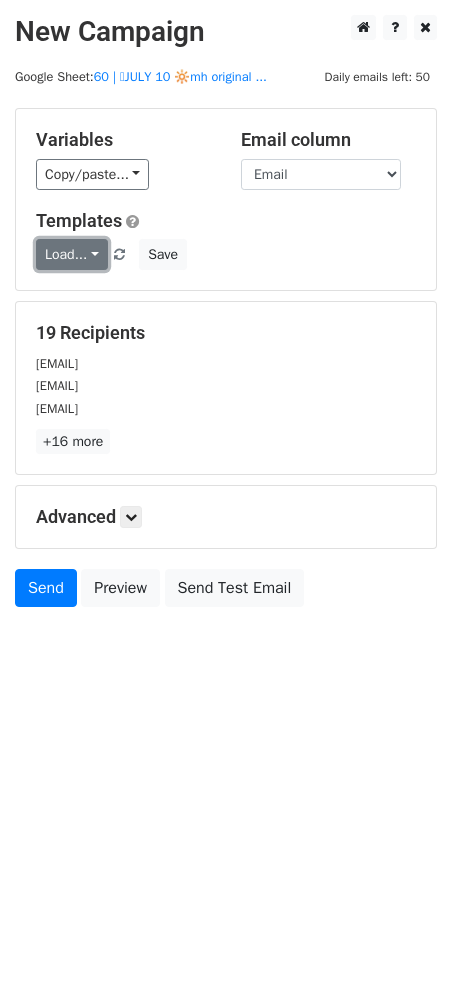 click on "Load..." at bounding box center (72, 254) 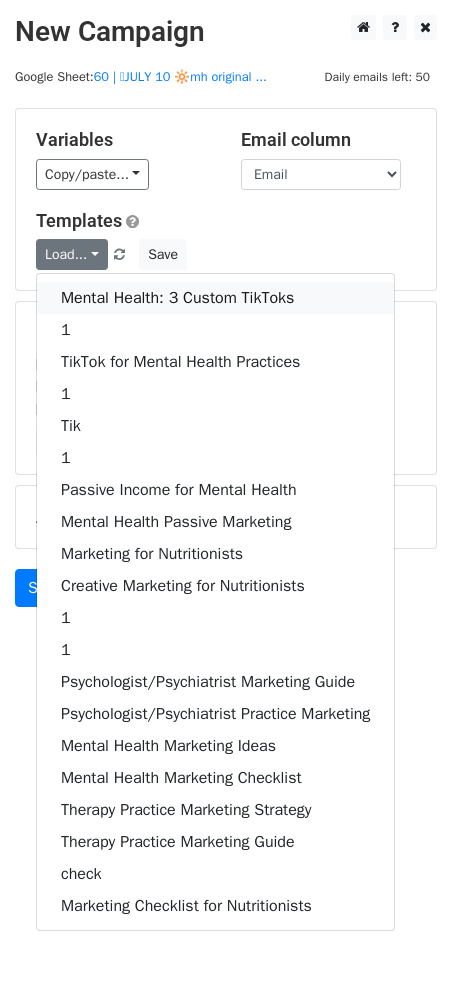 click on "Mental Health: 3 Custom TikToks" at bounding box center [215, 298] 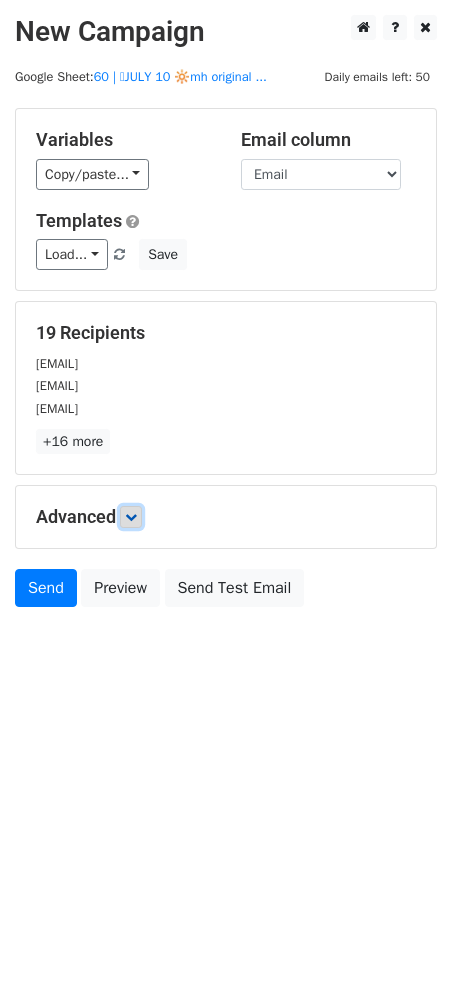 click at bounding box center [131, 517] 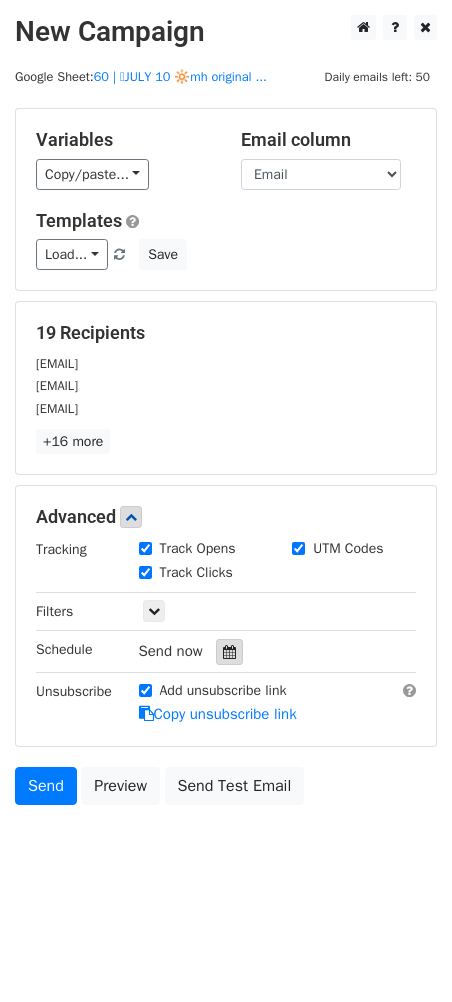 click at bounding box center (229, 652) 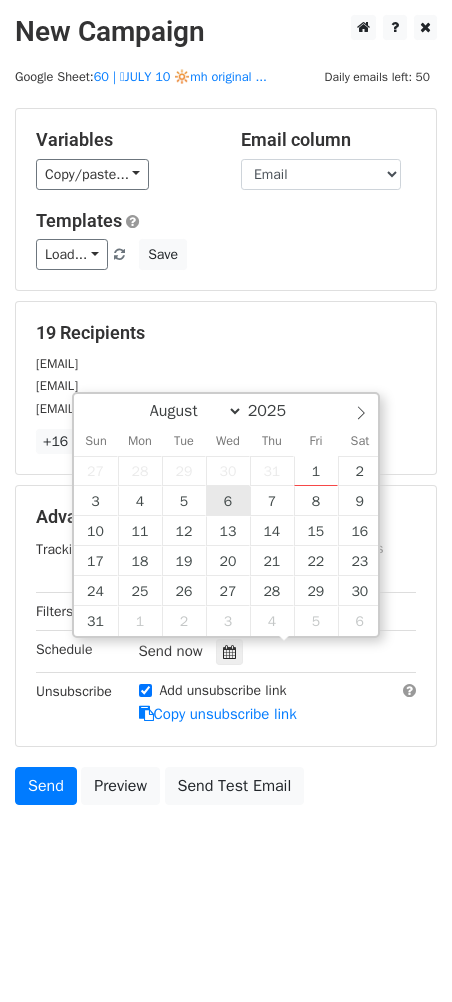 type on "2025-08-06 12:00" 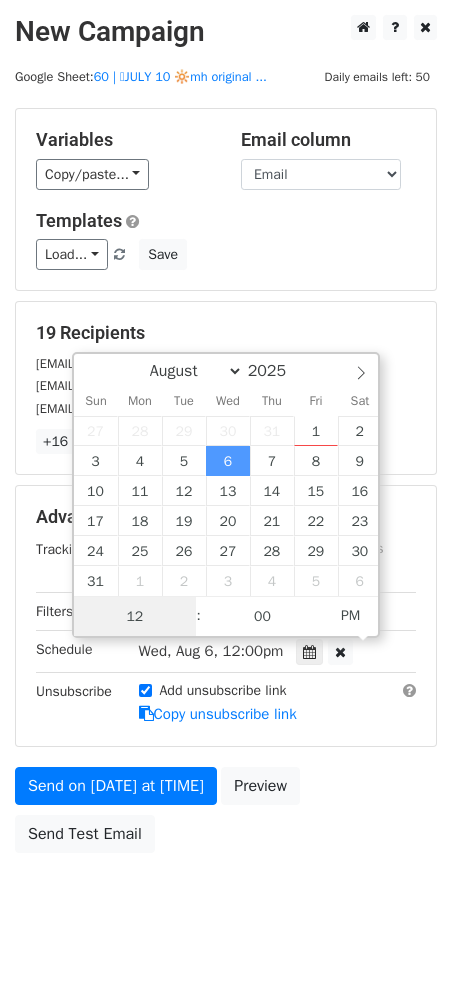 scroll, scrollTop: 0, scrollLeft: 0, axis: both 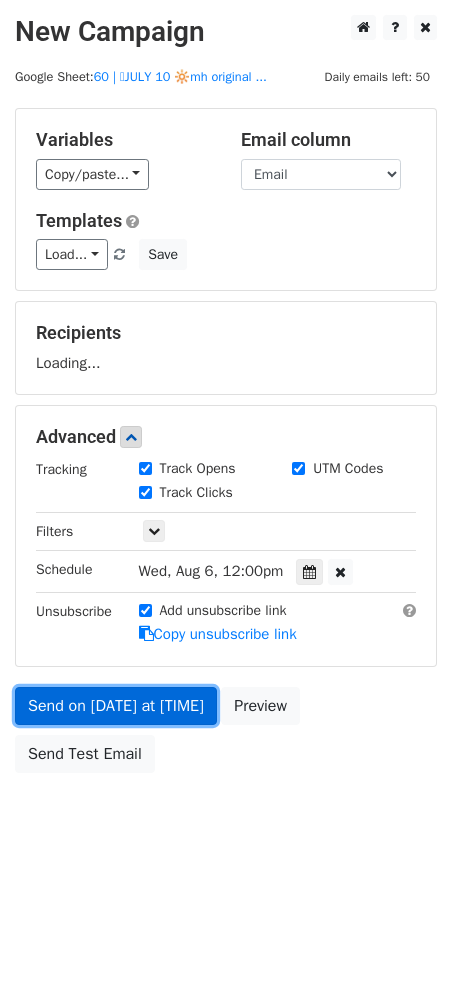 click on "Send on Aug 6 at 12:00pm" at bounding box center [116, 706] 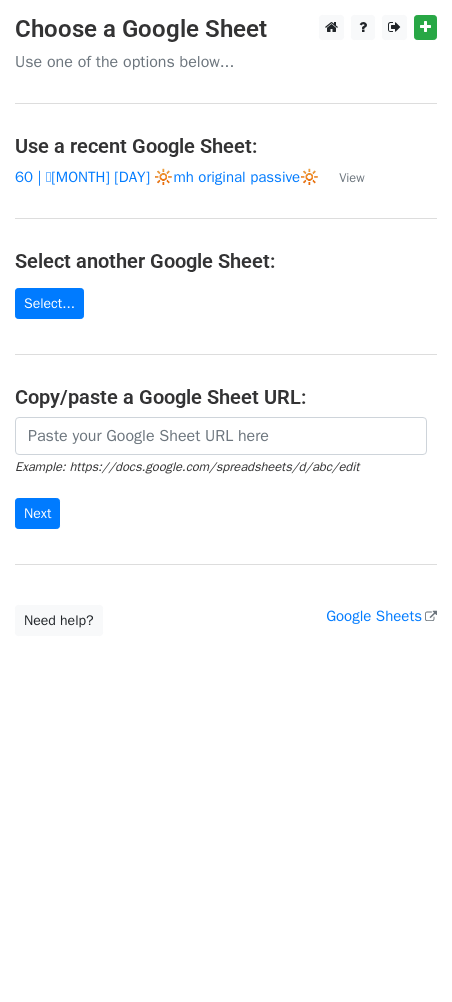 scroll, scrollTop: 0, scrollLeft: 0, axis: both 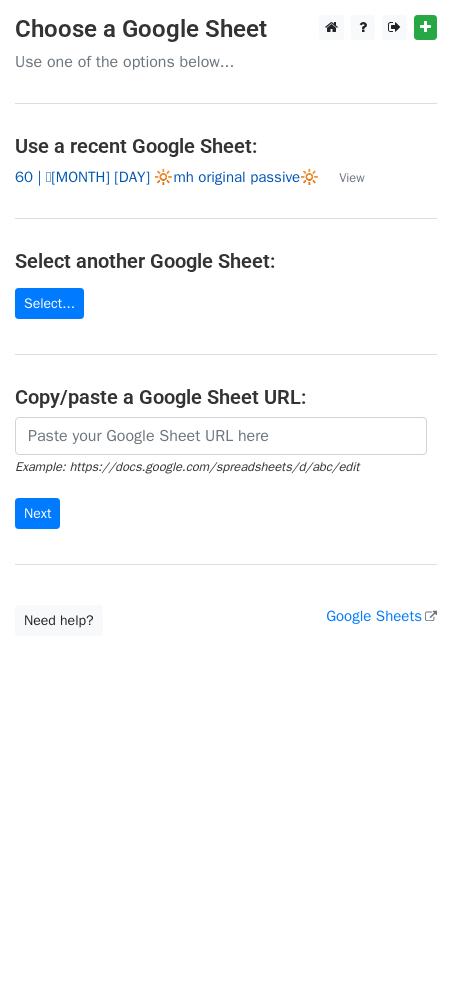 click on "60 | 🩷[MONTH] [DAY] 🔆mh original passive🔆" at bounding box center (167, 177) 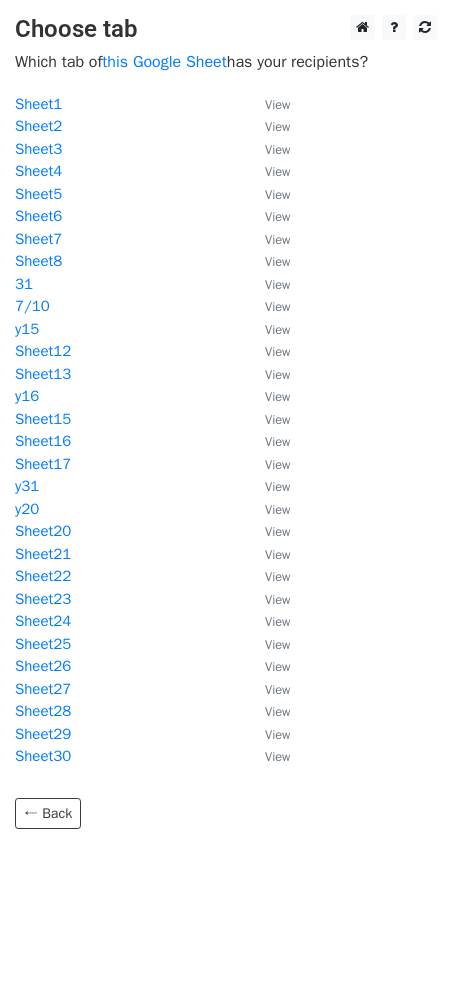 scroll, scrollTop: 0, scrollLeft: 0, axis: both 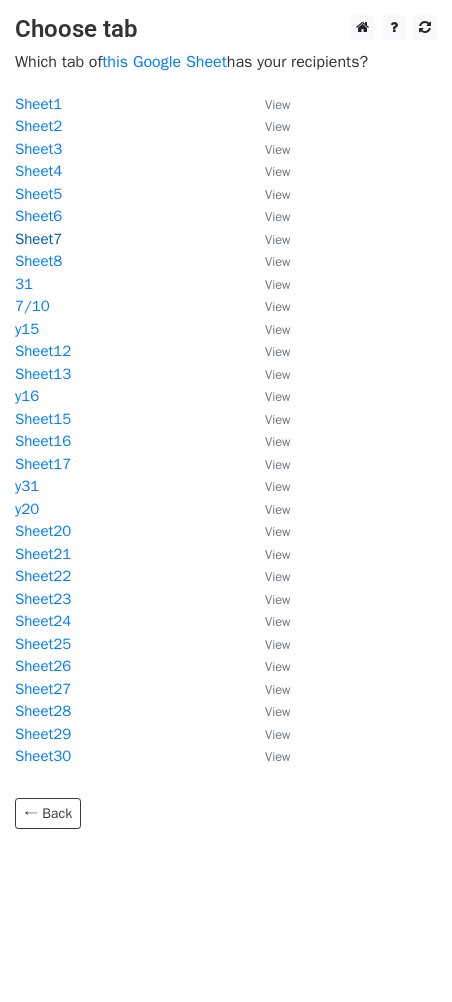click on "Sheet7" at bounding box center (38, 239) 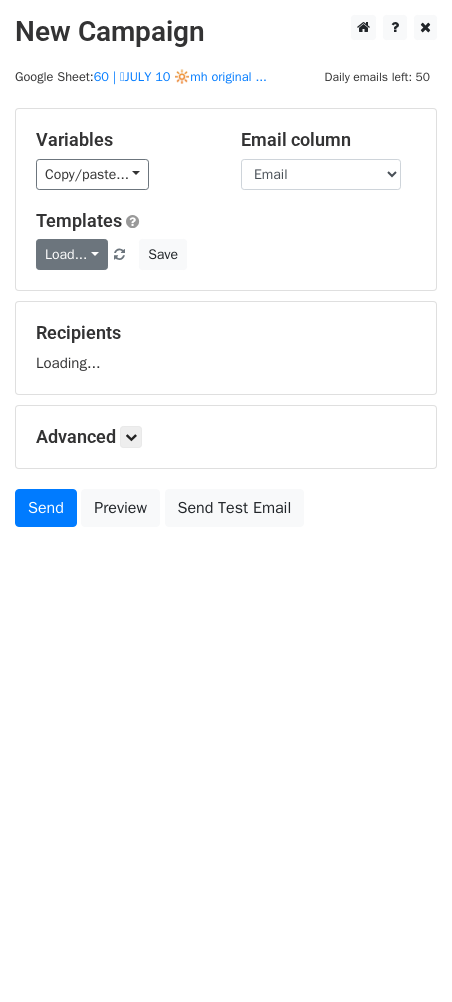 scroll, scrollTop: 0, scrollLeft: 0, axis: both 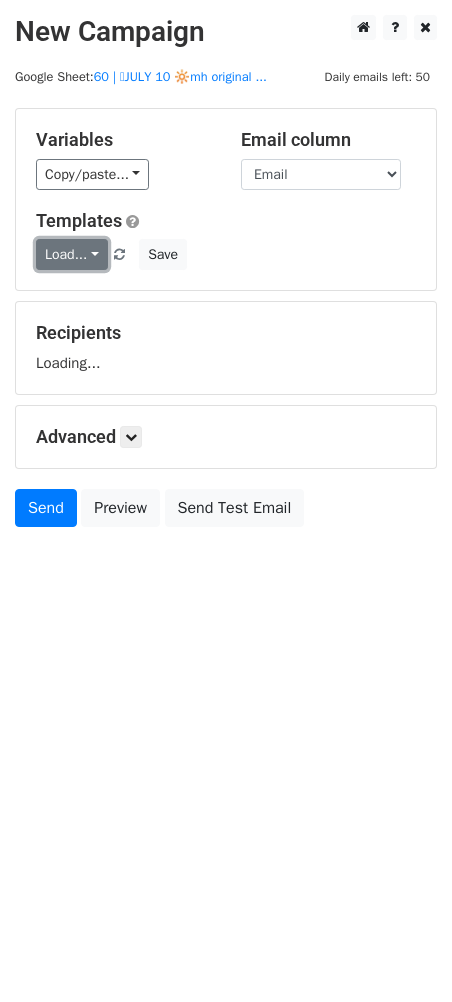 click on "Load..." at bounding box center [72, 254] 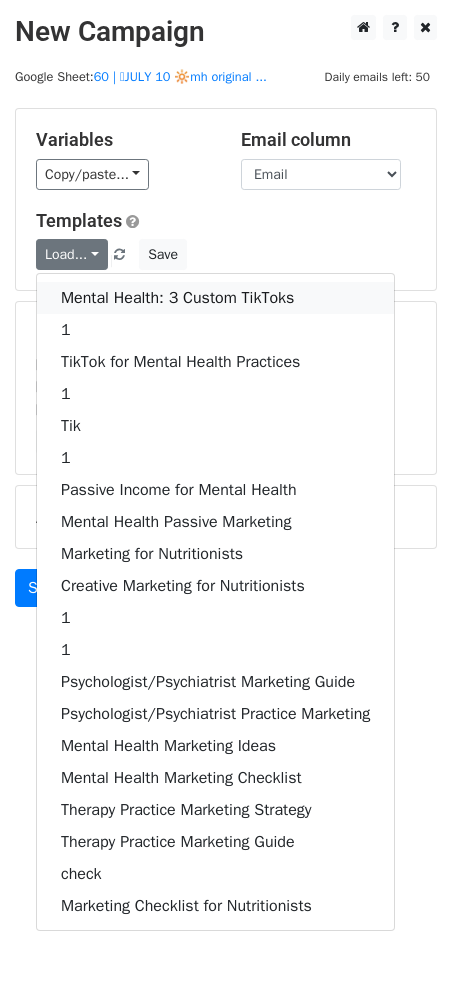 click on "Mental Health: 3 Custom TikToks" at bounding box center (215, 298) 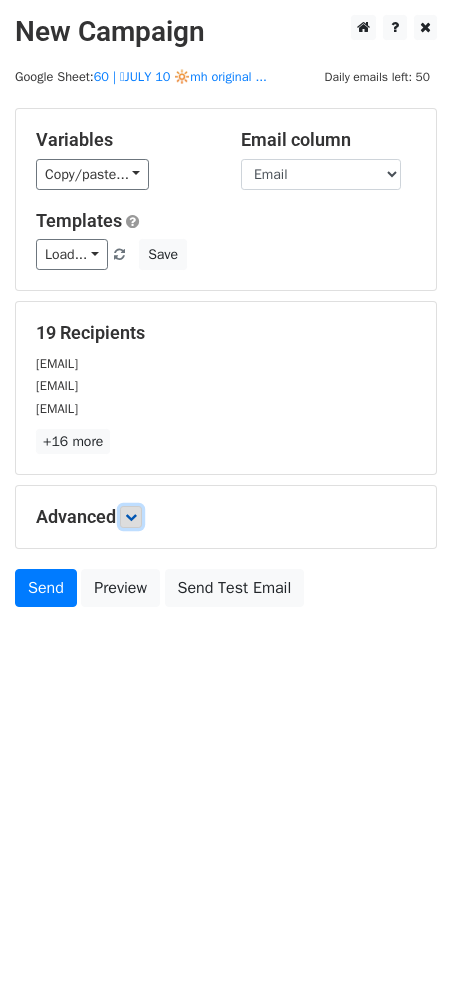click at bounding box center (131, 517) 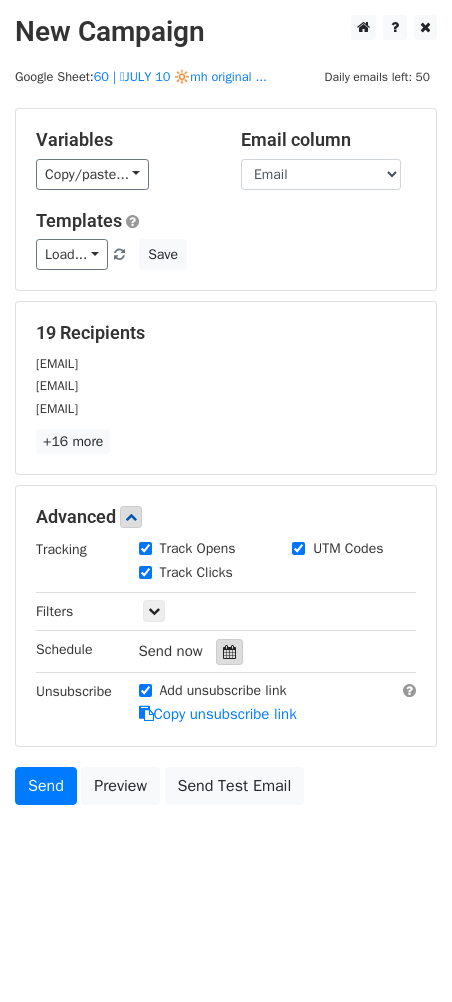 click at bounding box center (229, 652) 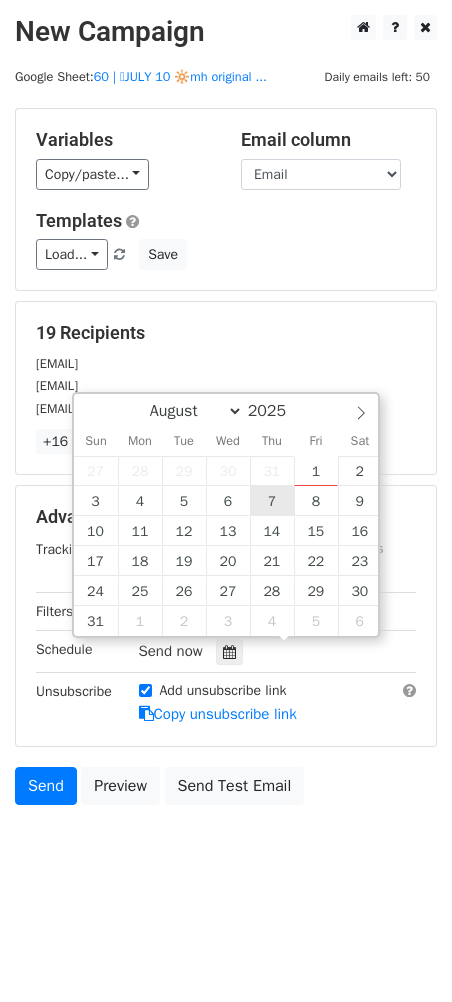 type on "2025-08-07 12:00" 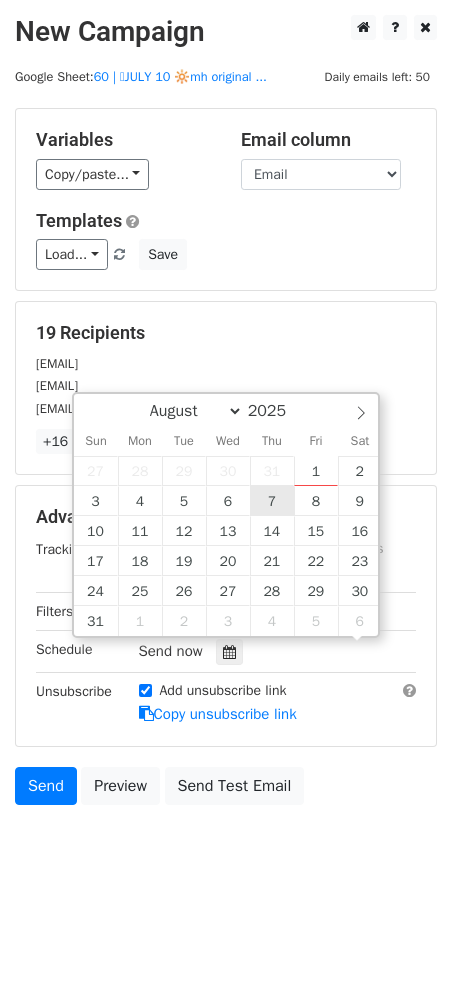scroll, scrollTop: 0, scrollLeft: 0, axis: both 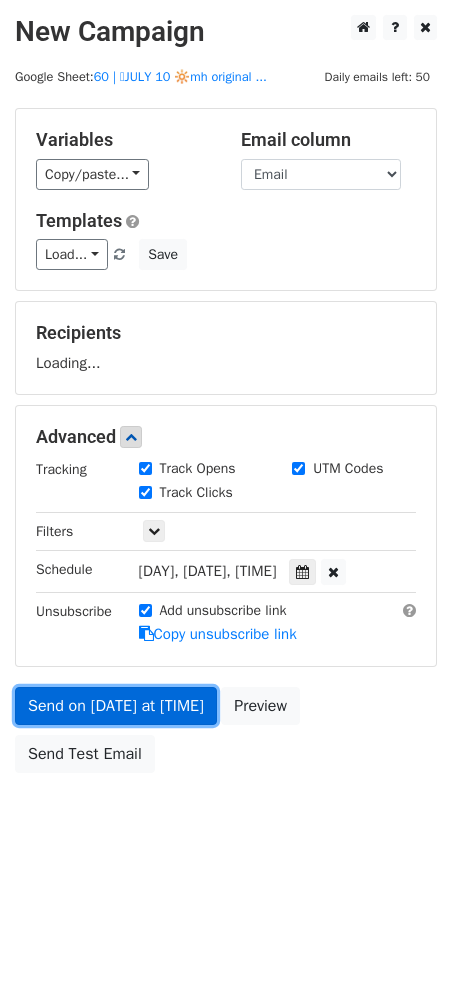 click on "Send on Aug 7 at 12:00pm" at bounding box center [116, 706] 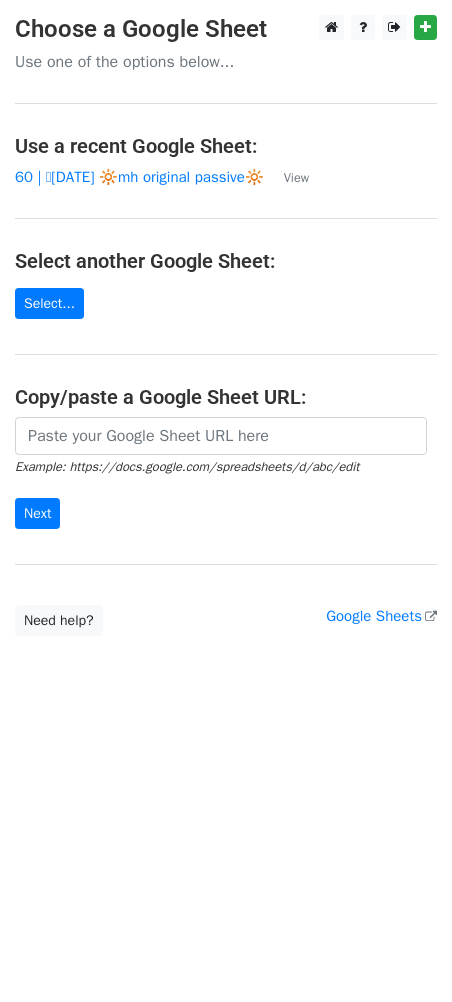 scroll, scrollTop: 0, scrollLeft: 0, axis: both 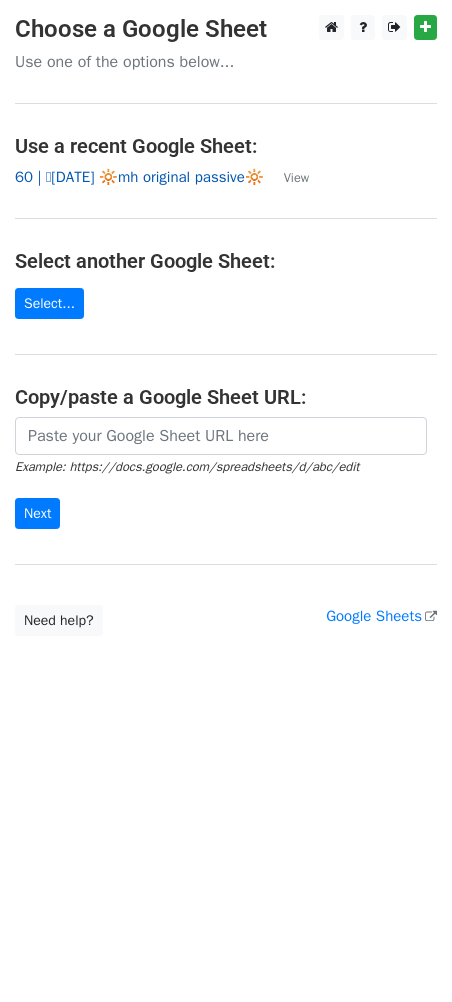 click on "60 | 🩷JULY 10 🔆mh original passive🔆" at bounding box center (139, 177) 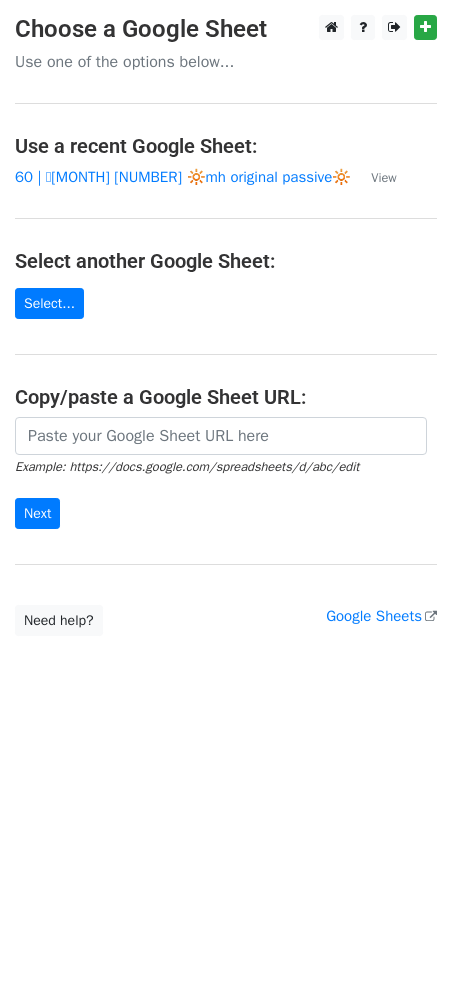 scroll, scrollTop: 0, scrollLeft: 0, axis: both 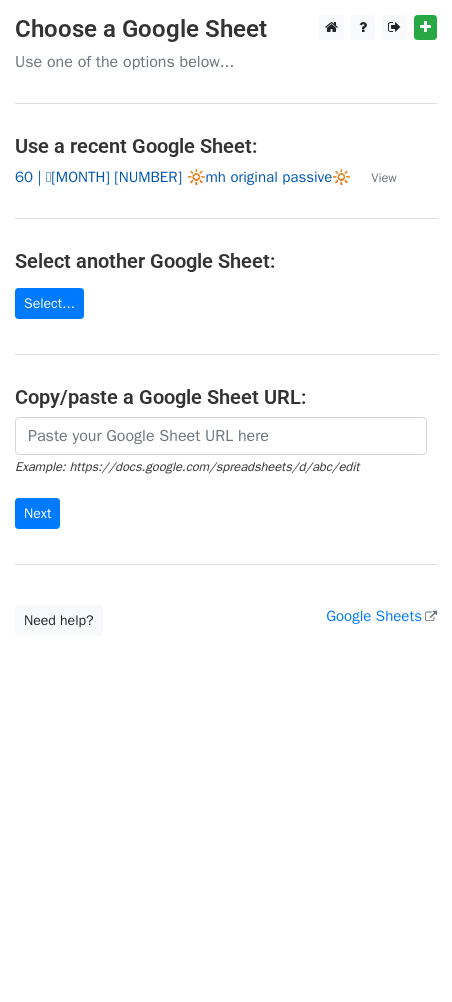 click on "60 | 🩷[MONTH] [NUMBER] 🔆mh original passive🔆" at bounding box center [183, 177] 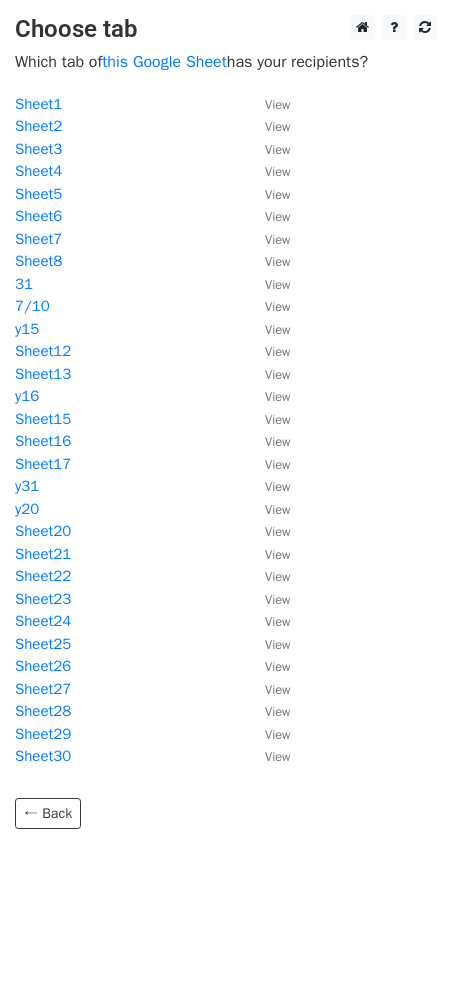 scroll, scrollTop: 0, scrollLeft: 0, axis: both 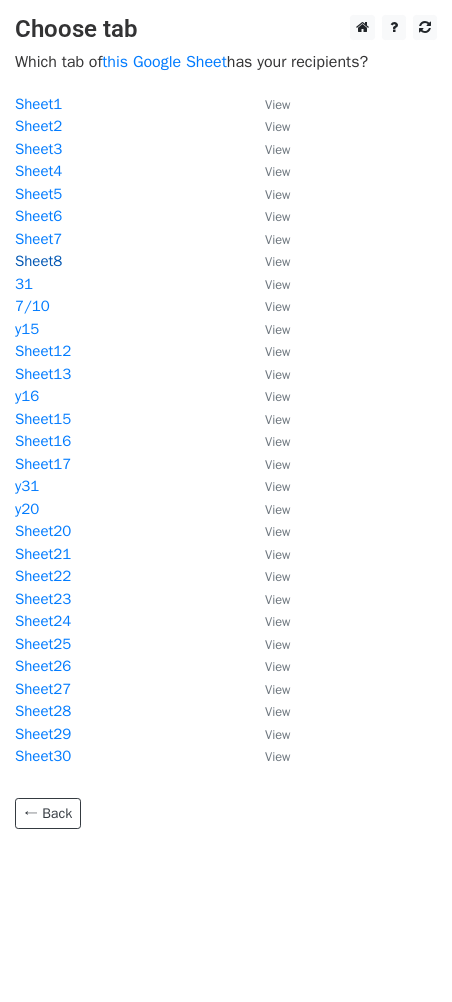 click on "Sheet8" at bounding box center [38, 261] 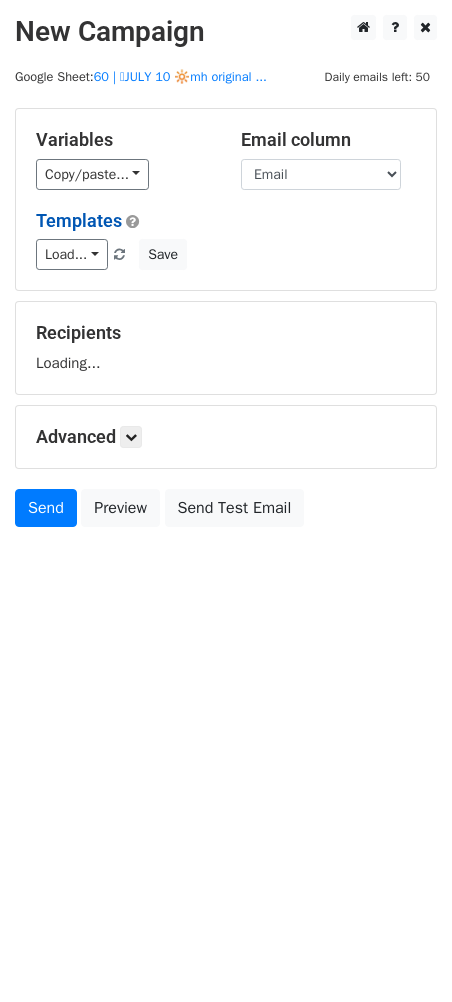 scroll, scrollTop: 0, scrollLeft: 0, axis: both 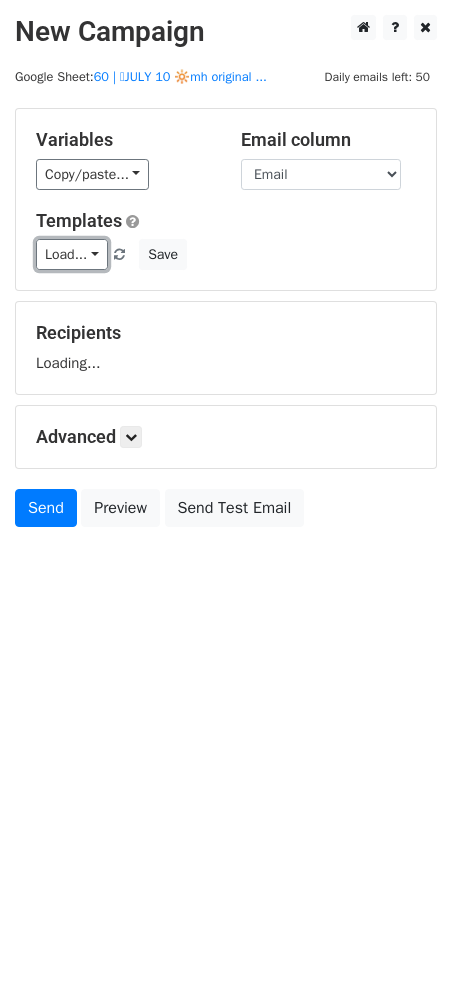 drag, startPoint x: 94, startPoint y: 254, endPoint x: 94, endPoint y: 286, distance: 32 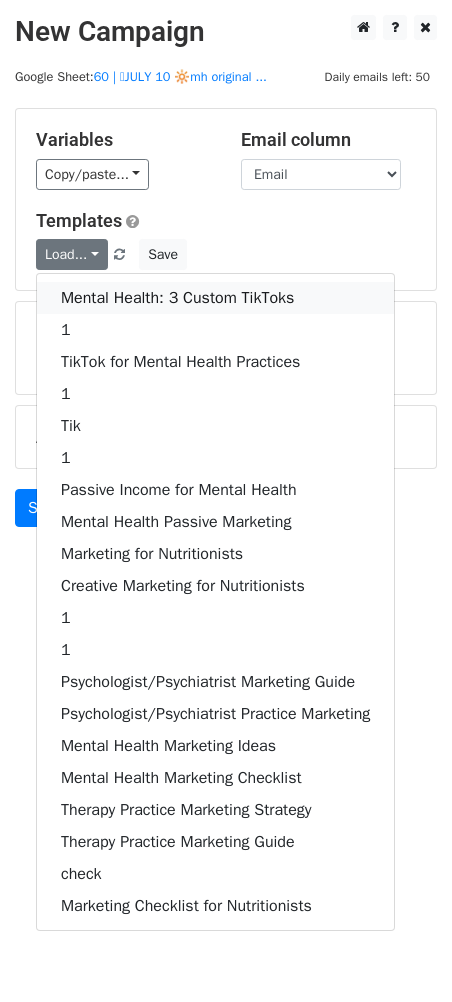 click on "Mental Health: 3 Custom TikToks" at bounding box center (215, 298) 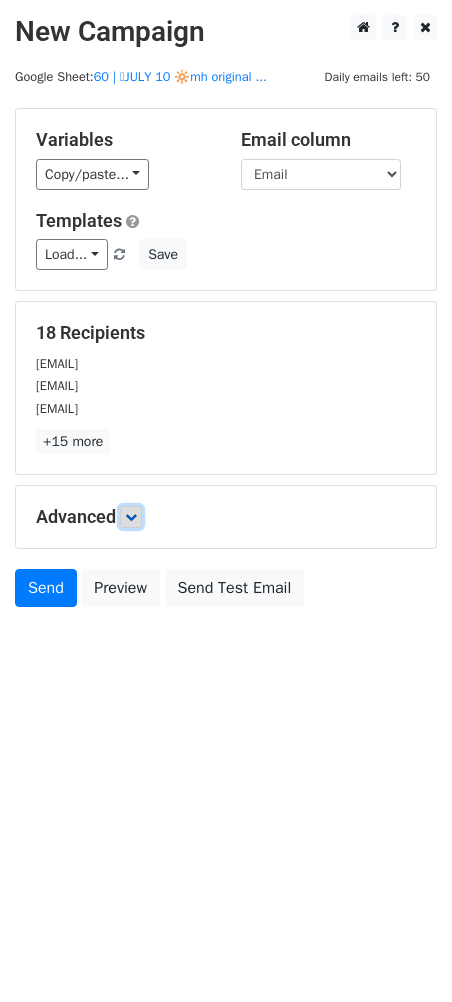 click at bounding box center (131, 517) 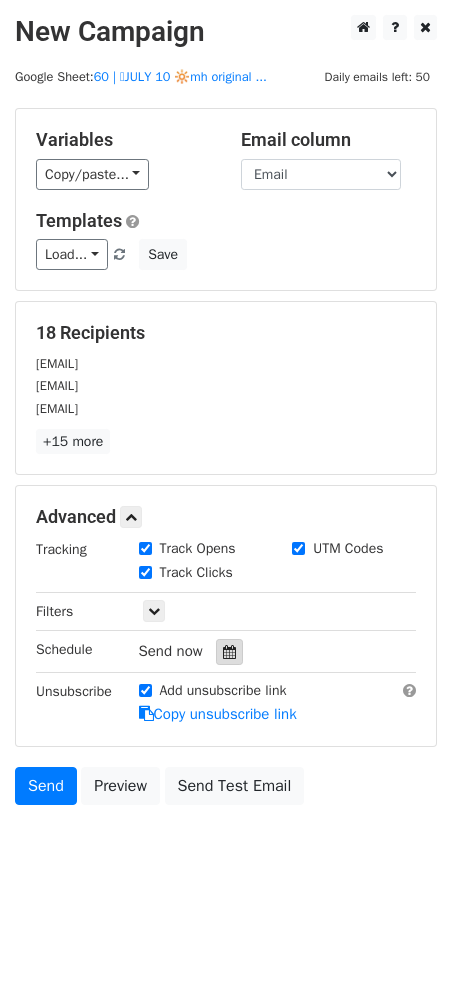 click at bounding box center (229, 652) 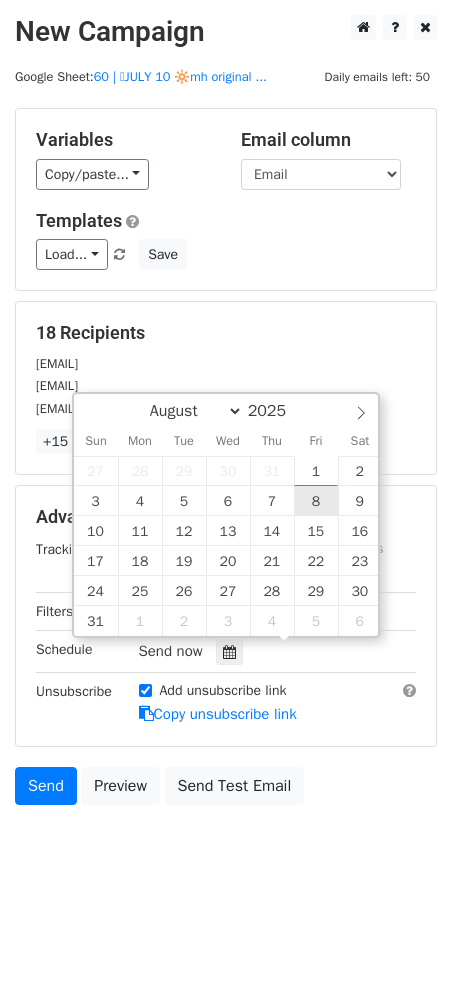 type on "[DATE] [TIME]" 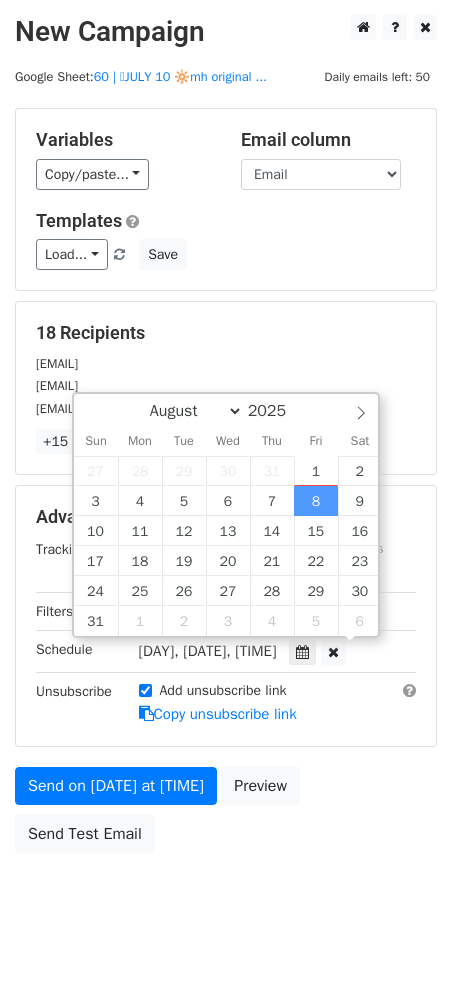 scroll, scrollTop: 0, scrollLeft: 0, axis: both 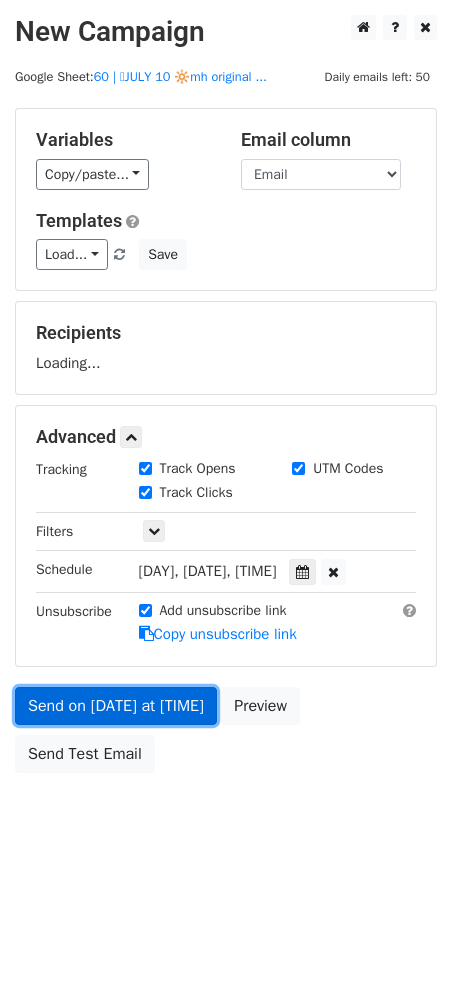 click on "Send on [DATE] at [TIME]" at bounding box center (116, 706) 